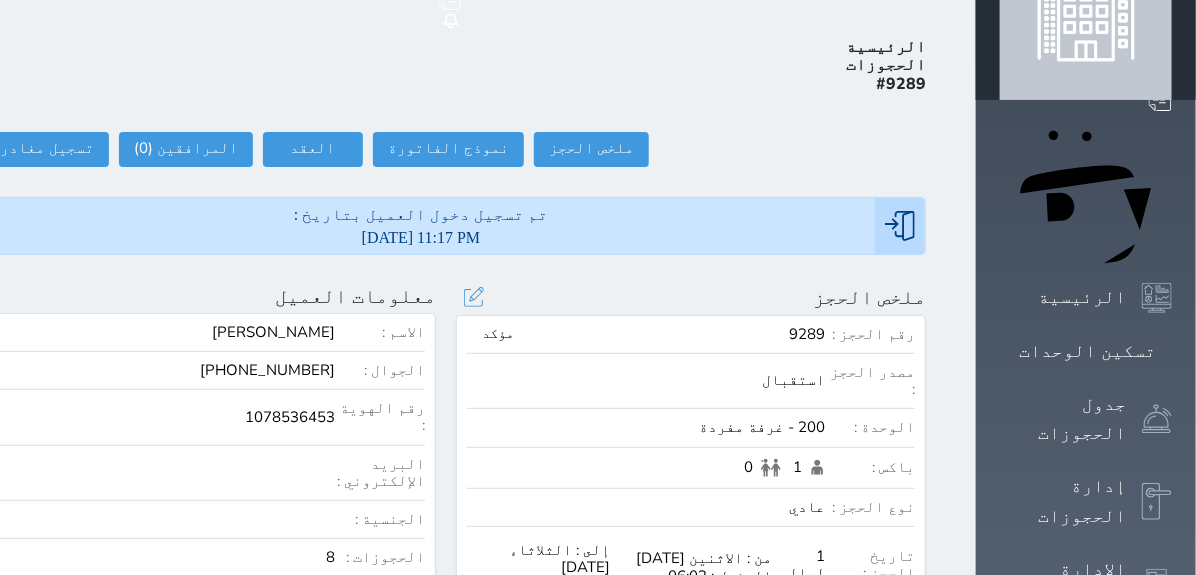 scroll, scrollTop: 111, scrollLeft: 0, axis: vertical 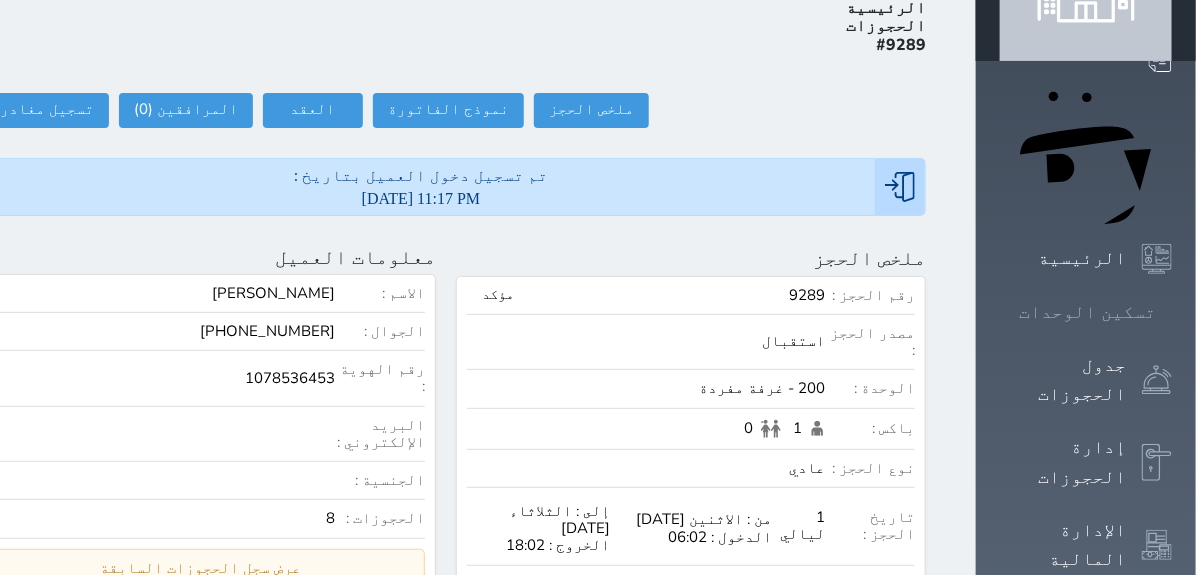 click on "تسكين الوحدات" at bounding box center [1087, 312] 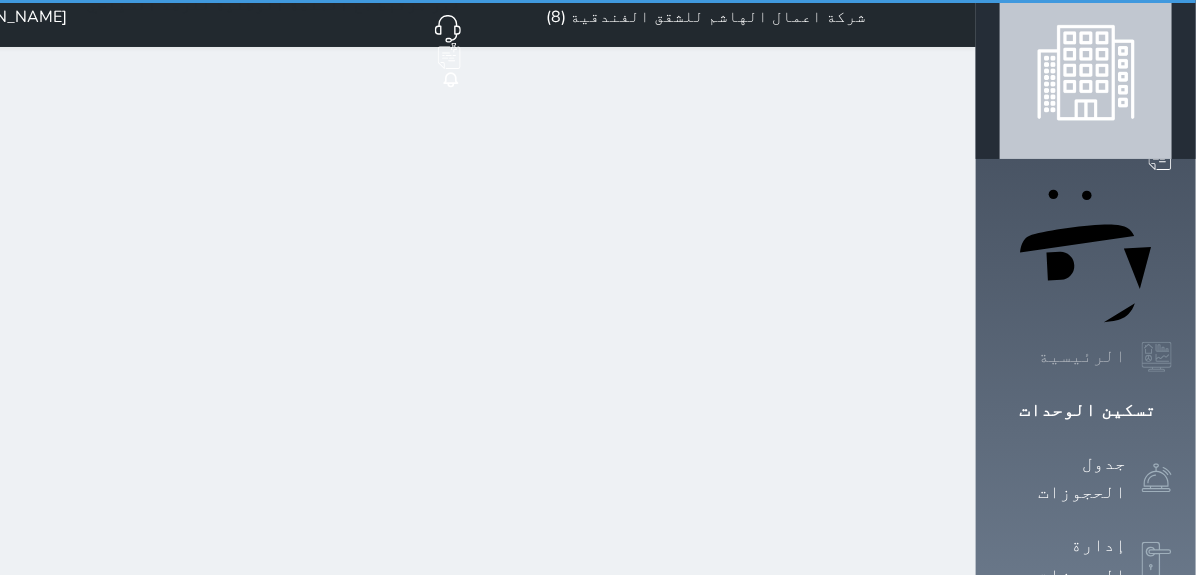 scroll, scrollTop: 0, scrollLeft: 0, axis: both 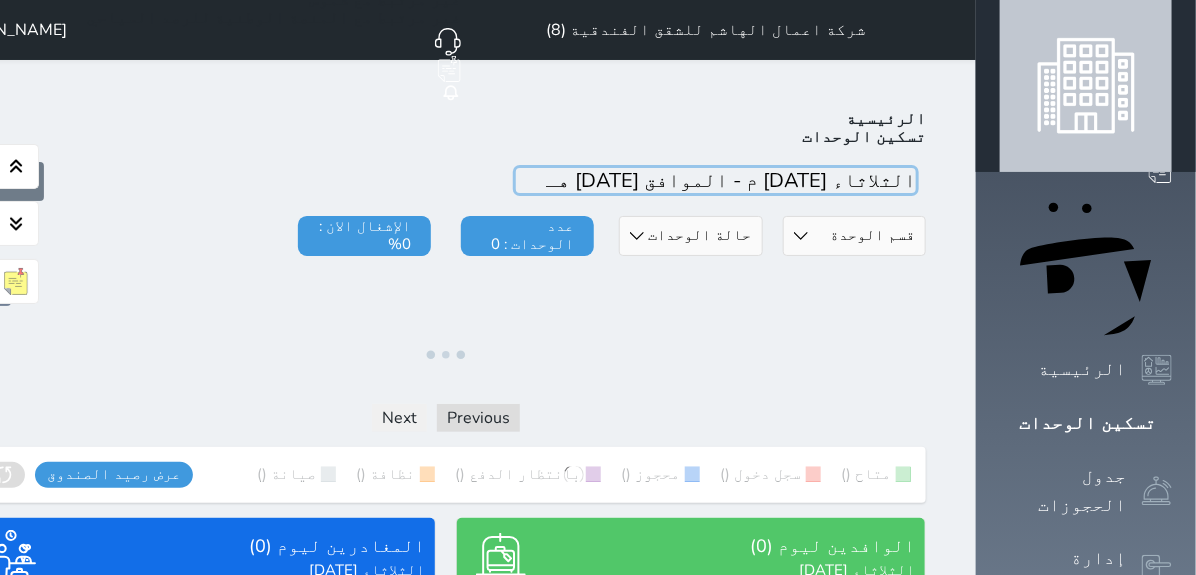click at bounding box center (716, 180) 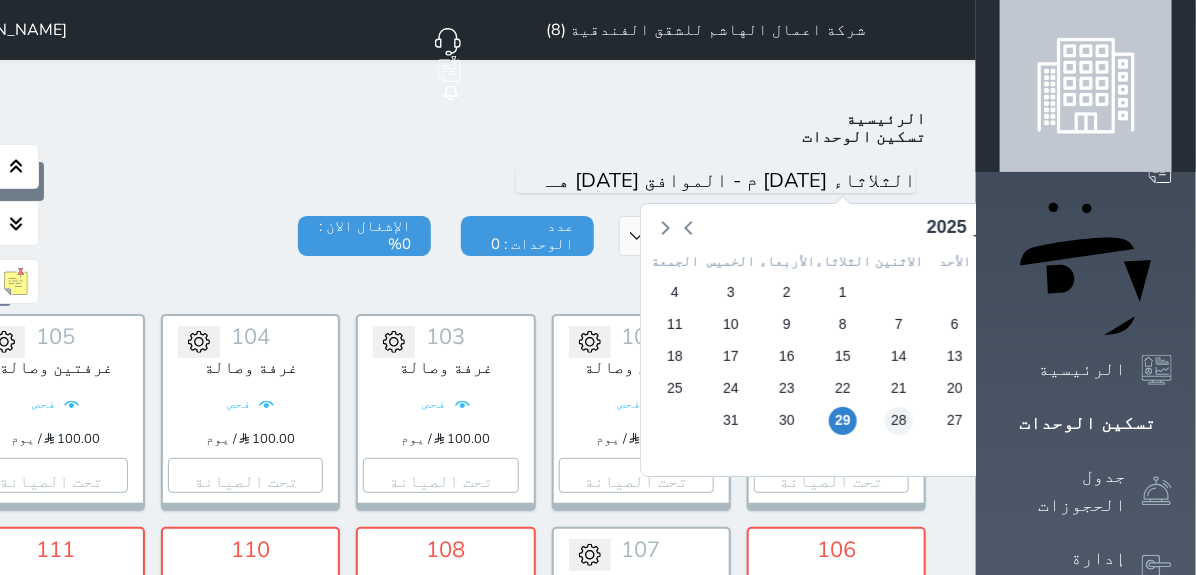 click on "28" at bounding box center (899, 420) 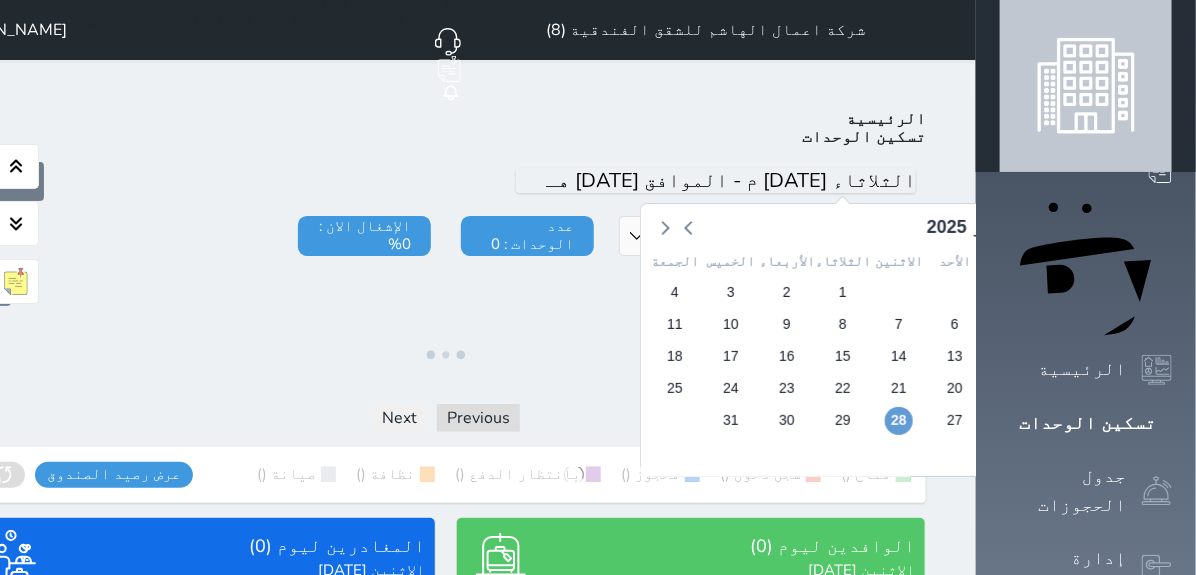type on "الاثنين [DATE] م - الموافق [DATE] هـ" 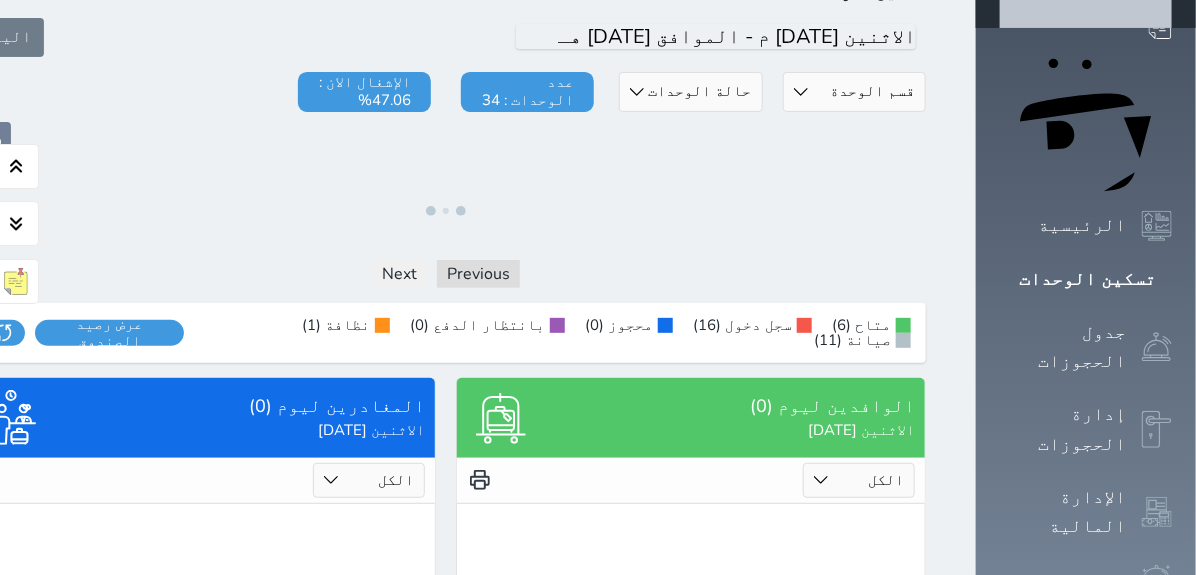 scroll, scrollTop: 225, scrollLeft: 0, axis: vertical 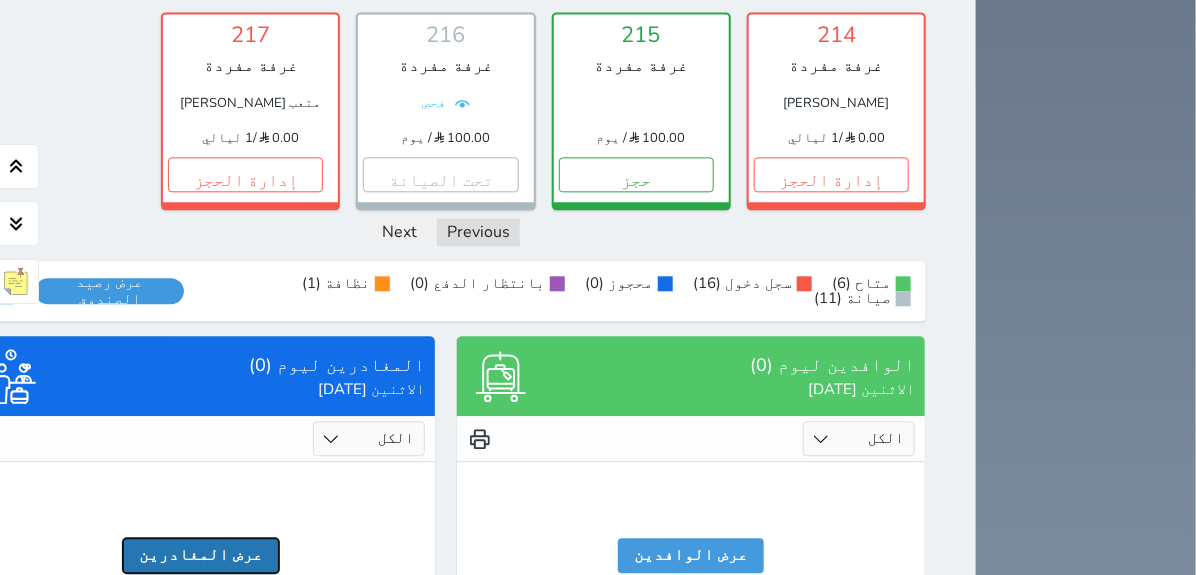 click on "عرض المغادرين" at bounding box center (201, 555) 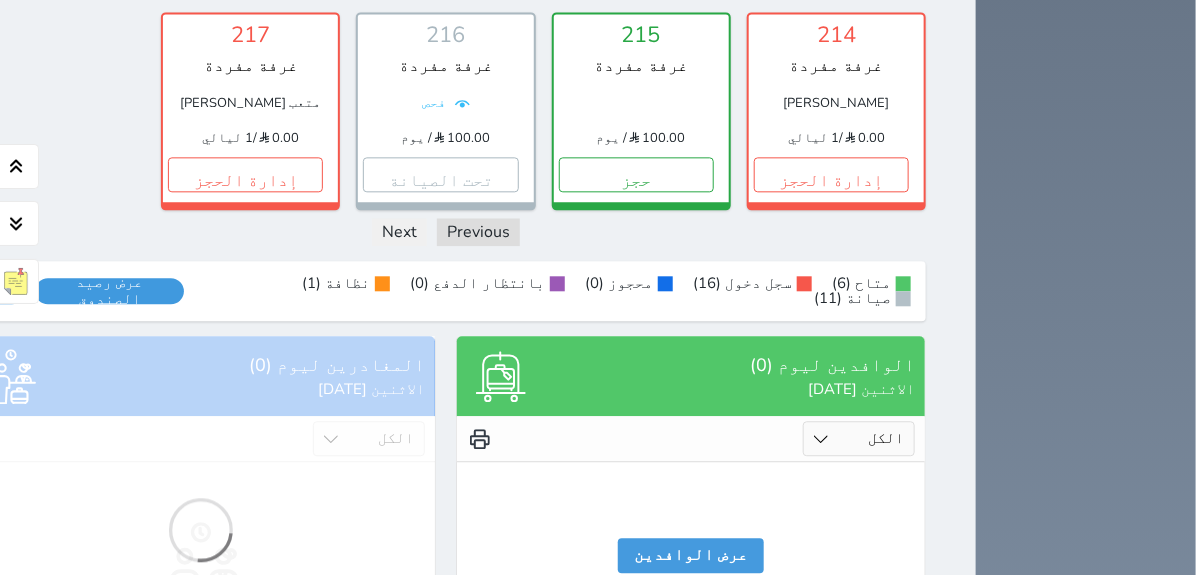 scroll, scrollTop: 1716, scrollLeft: 0, axis: vertical 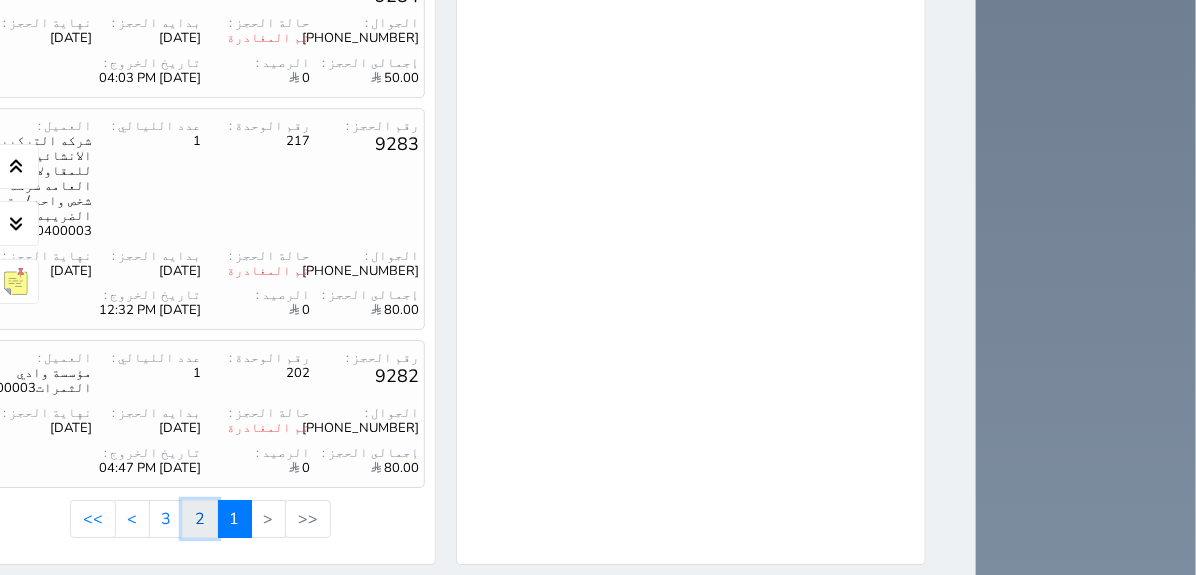 click on "2" at bounding box center [200, 519] 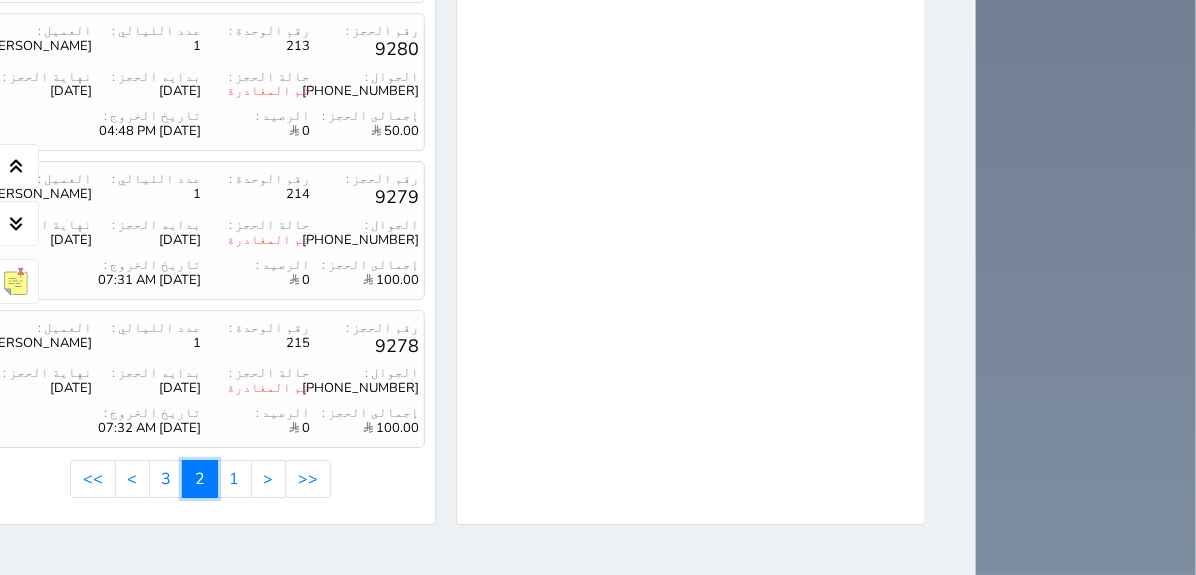 scroll, scrollTop: 2180, scrollLeft: 0, axis: vertical 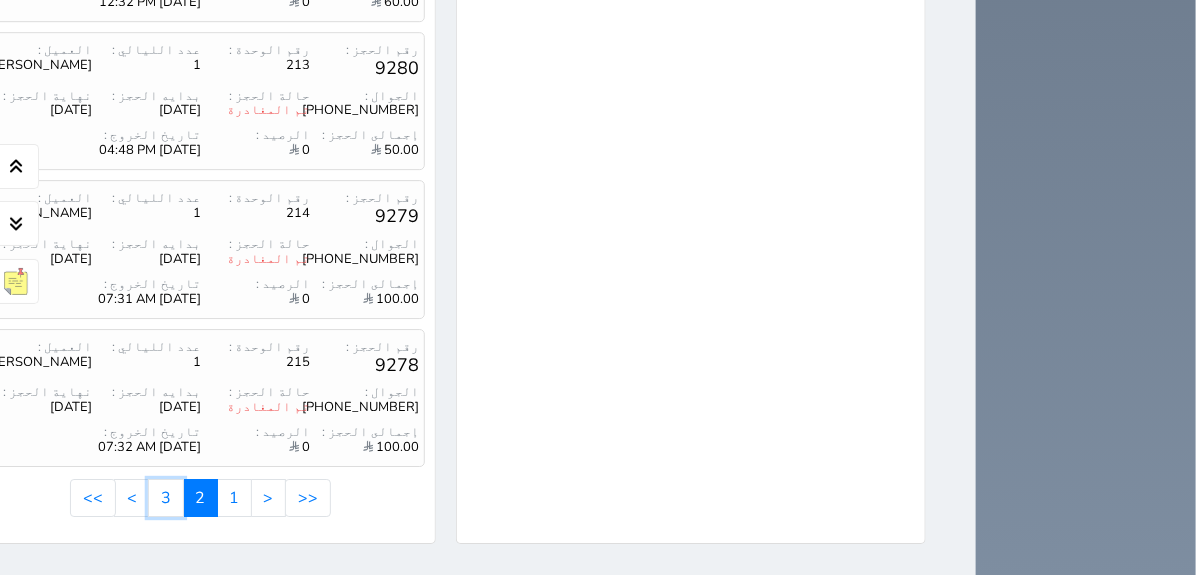 click on "3" at bounding box center (166, 498) 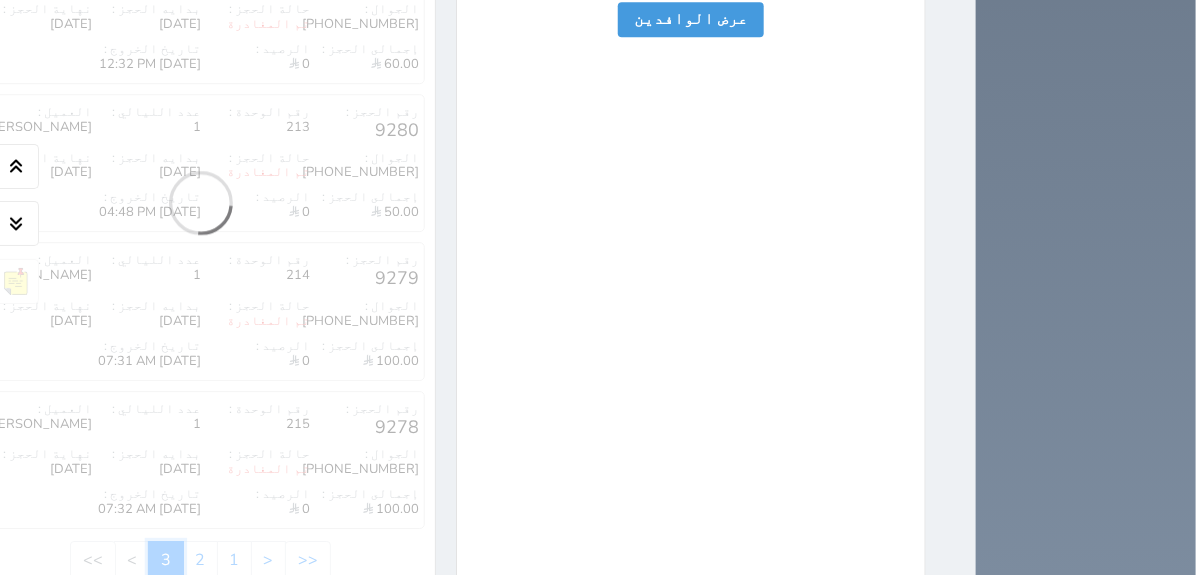 scroll, scrollTop: 1958, scrollLeft: 0, axis: vertical 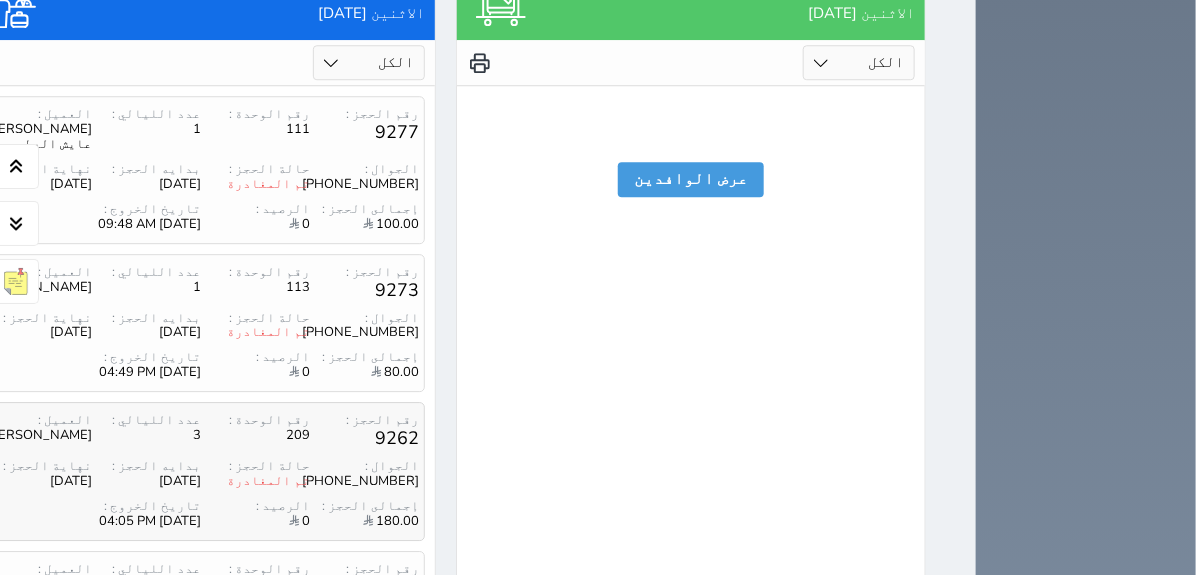 click on "209" at bounding box center (255, 435) 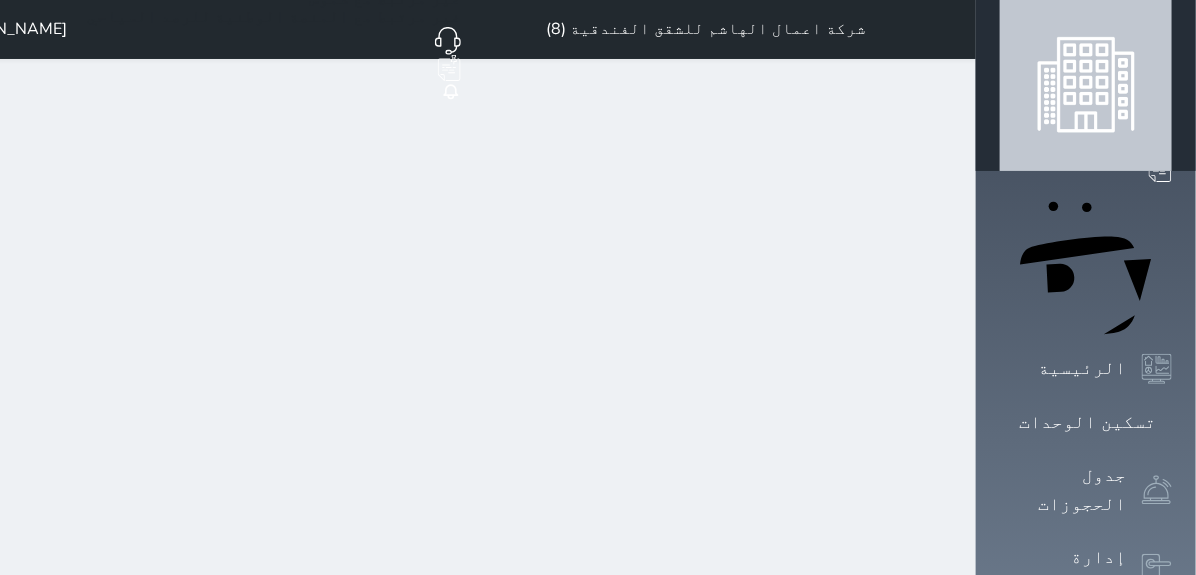 scroll, scrollTop: 0, scrollLeft: 0, axis: both 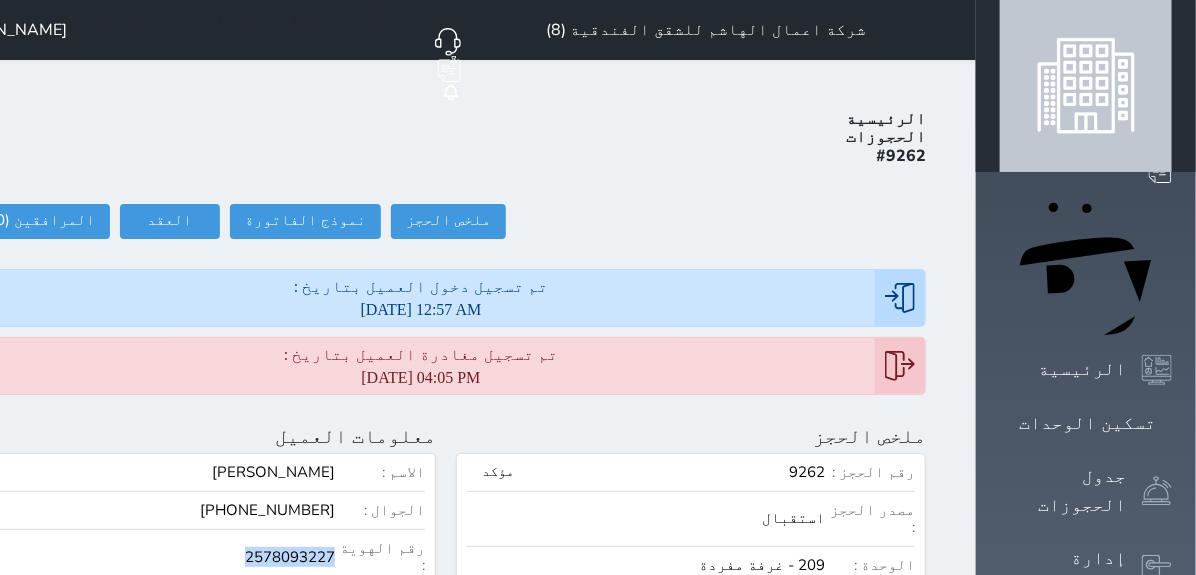 drag, startPoint x: 295, startPoint y: 467, endPoint x: 443, endPoint y: 486, distance: 149.21461 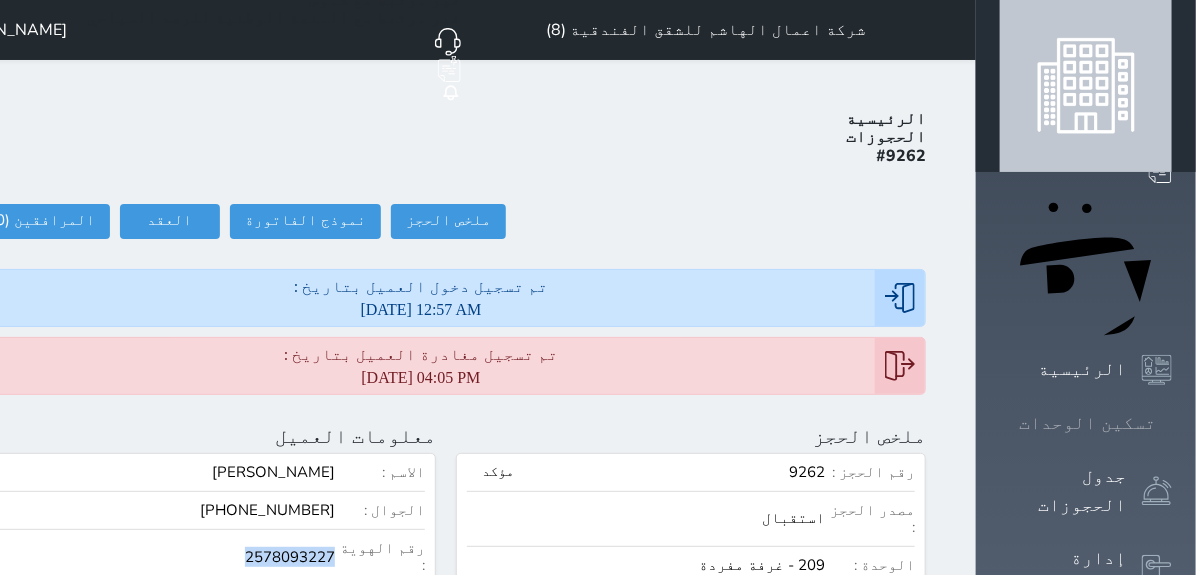 click on "تسكين الوحدات" at bounding box center [1086, 423] 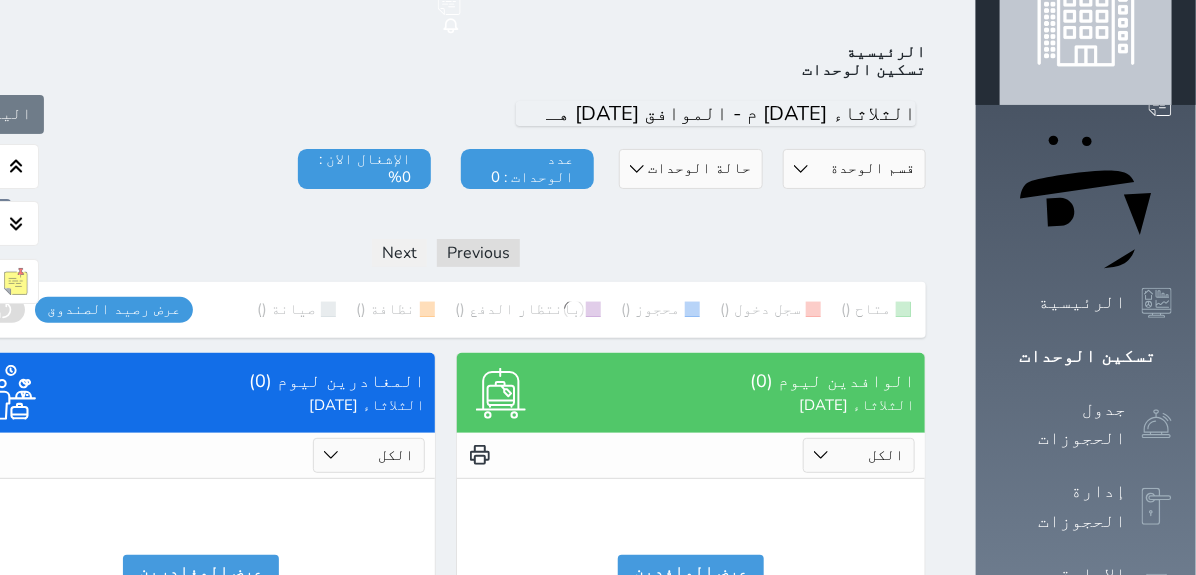 scroll, scrollTop: 77, scrollLeft: 0, axis: vertical 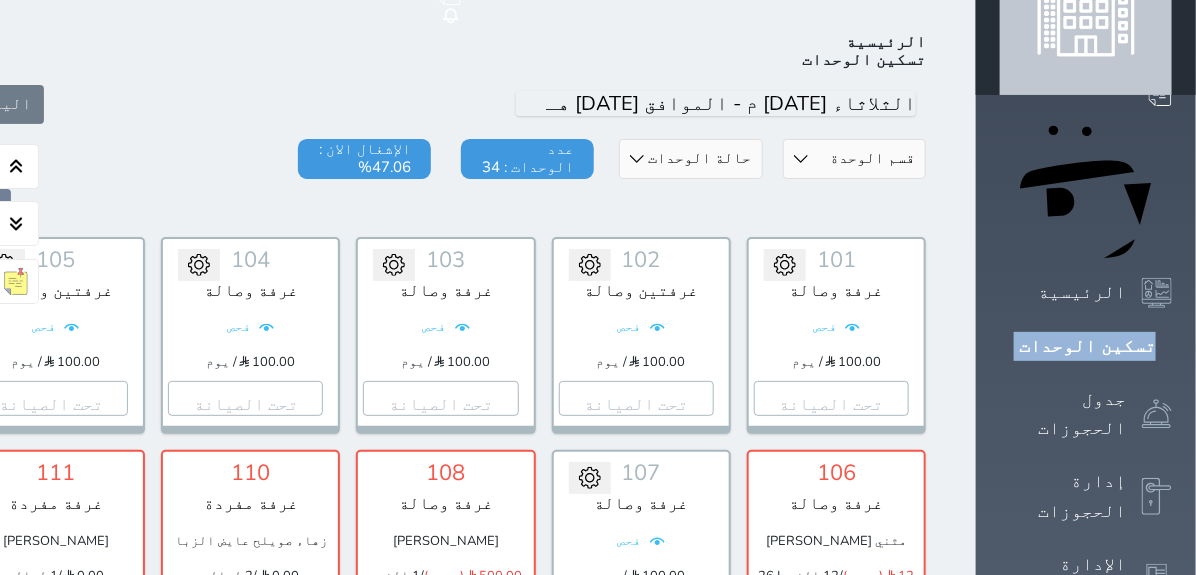 drag, startPoint x: 1195, startPoint y: 123, endPoint x: 1200, endPoint y: 186, distance: 63.1981 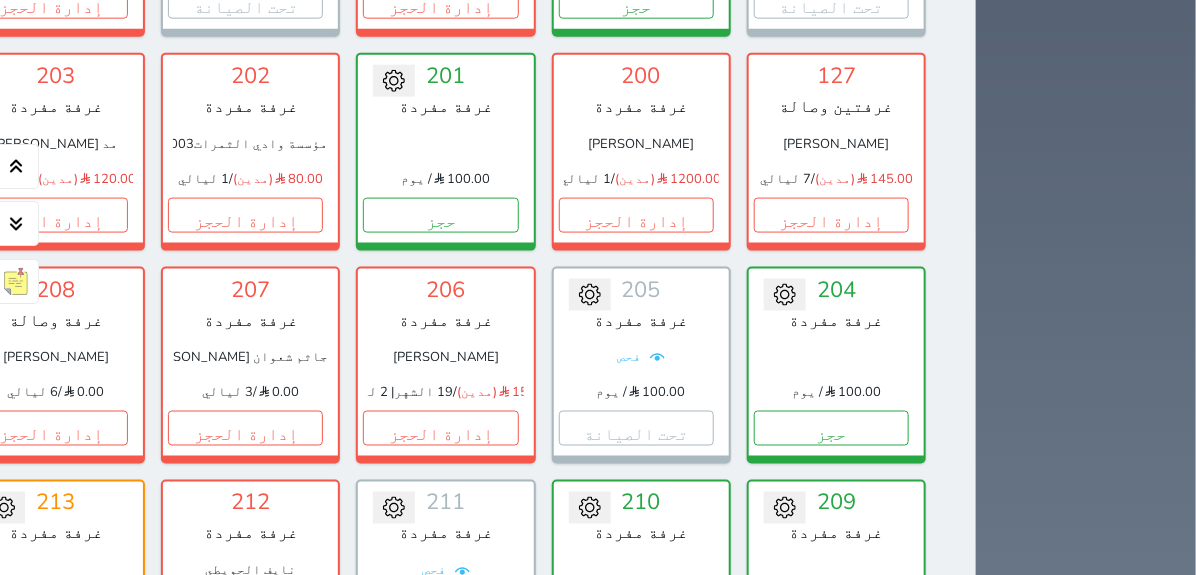 scroll, scrollTop: 1063, scrollLeft: 0, axis: vertical 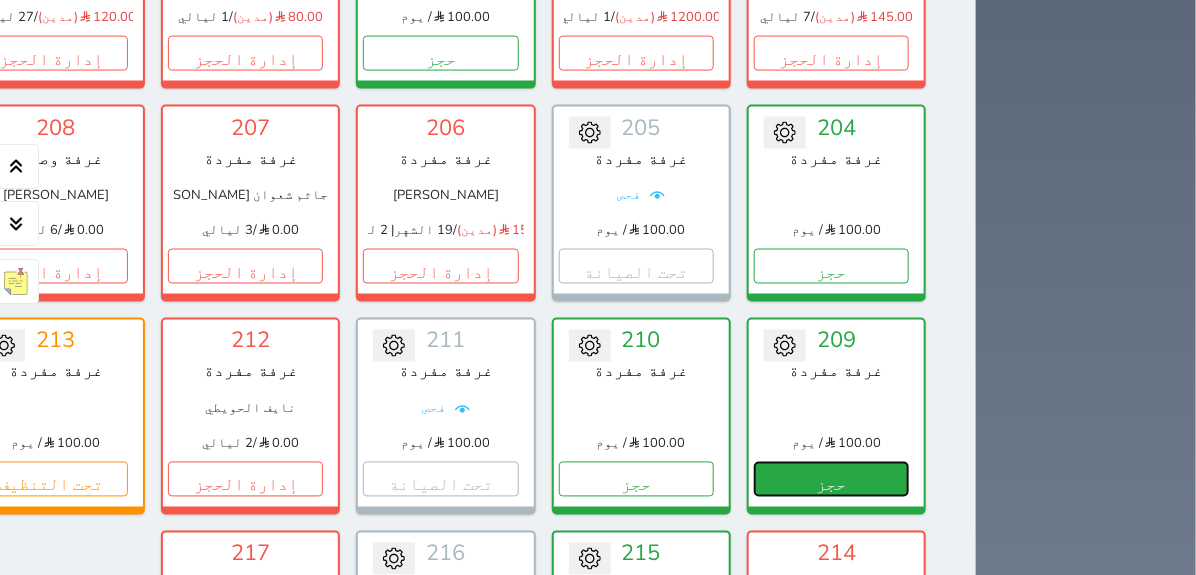 click on "حجز" at bounding box center (831, 479) 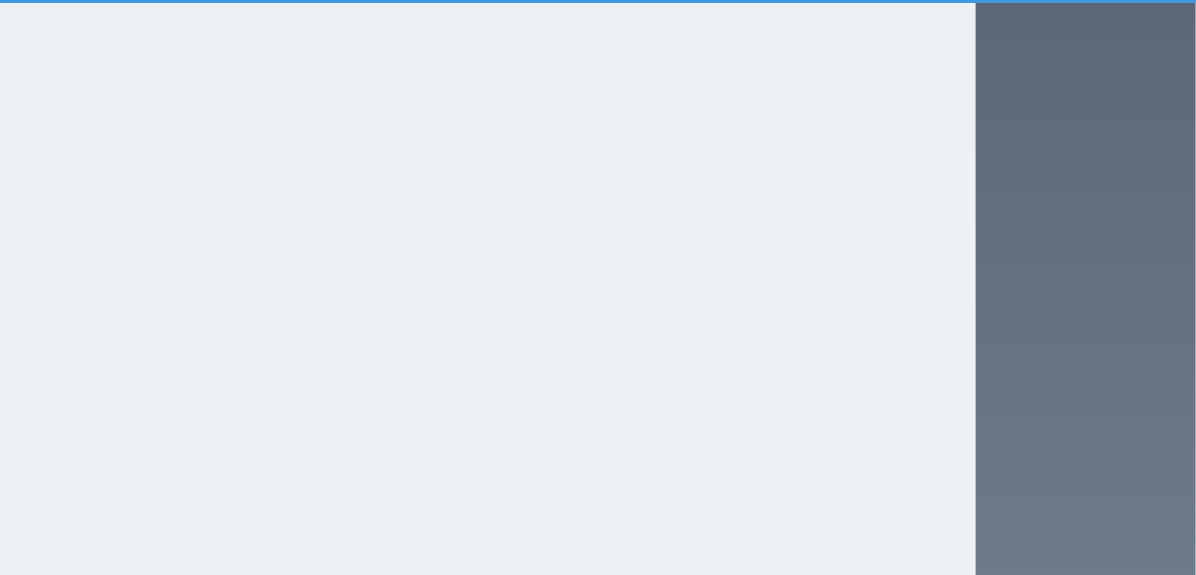 scroll, scrollTop: 486, scrollLeft: 0, axis: vertical 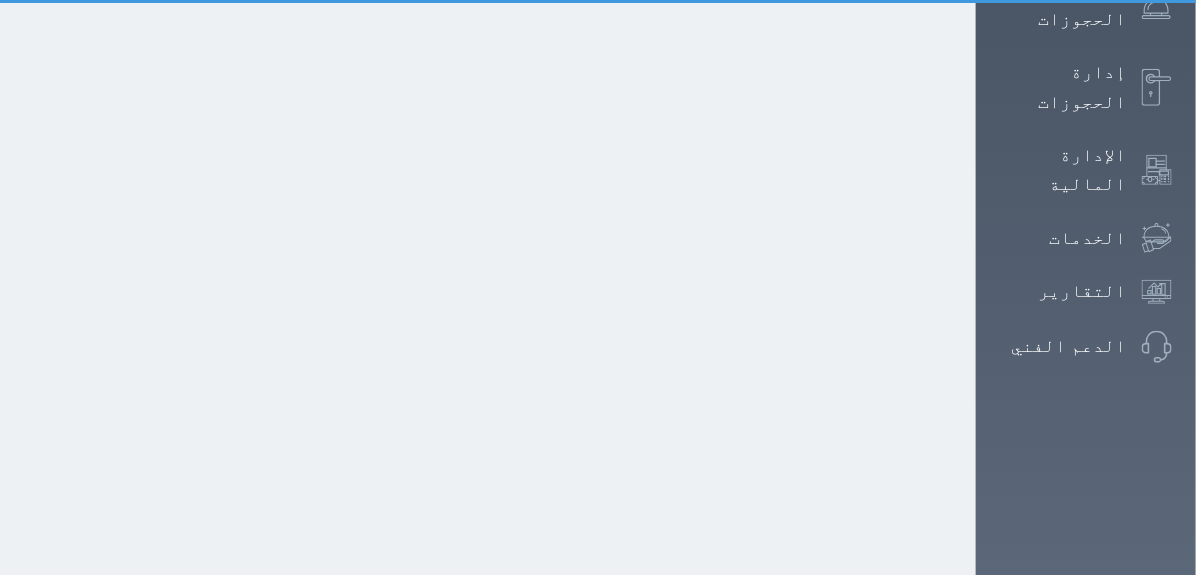 select on "1" 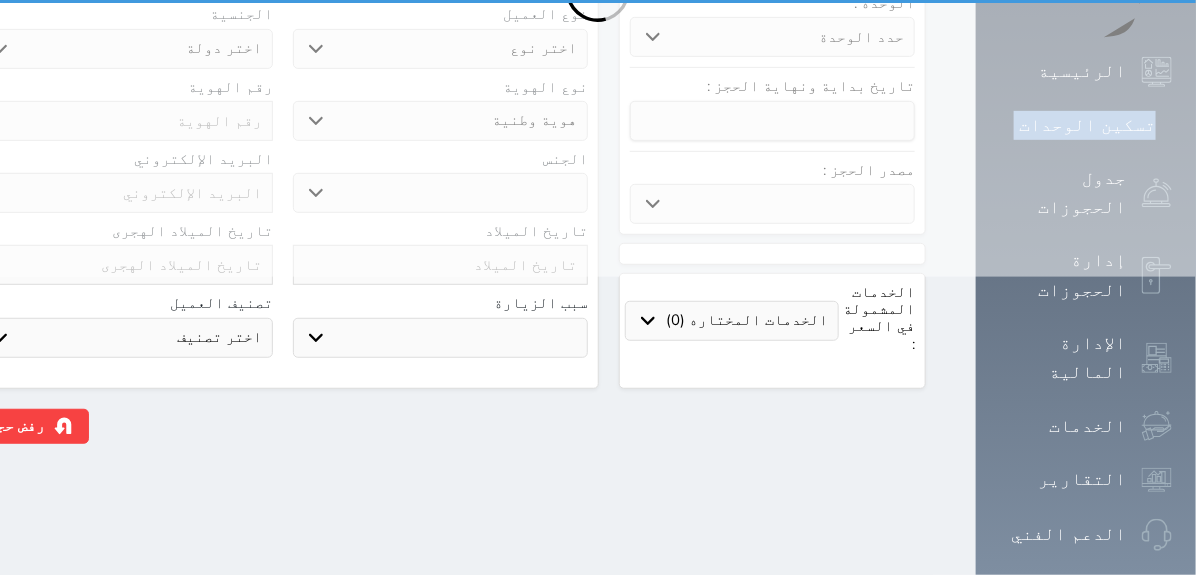 scroll, scrollTop: 0, scrollLeft: 0, axis: both 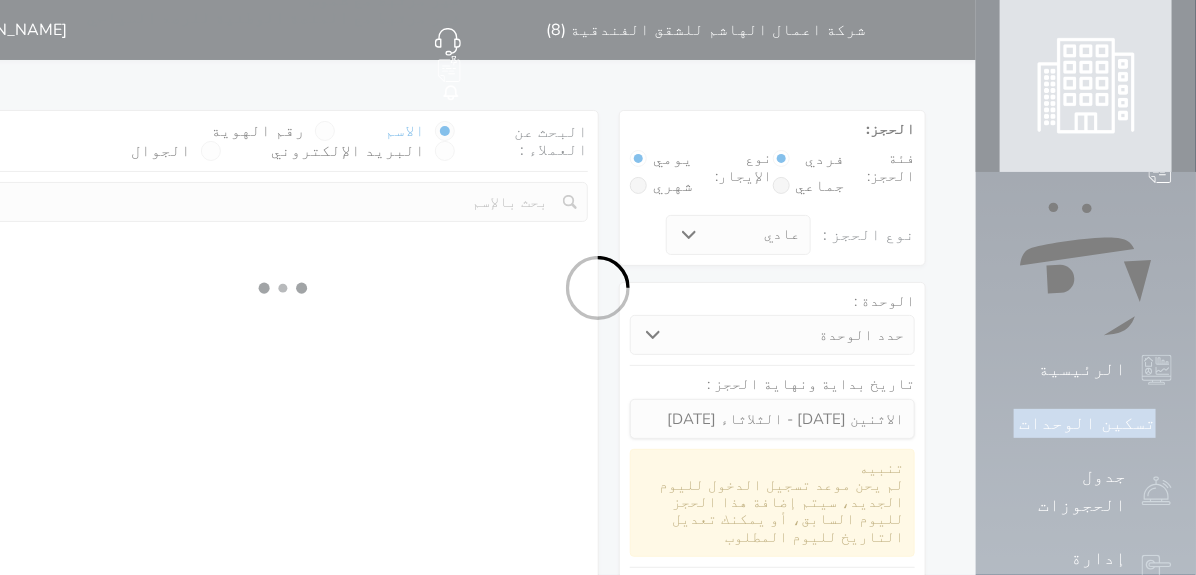 select 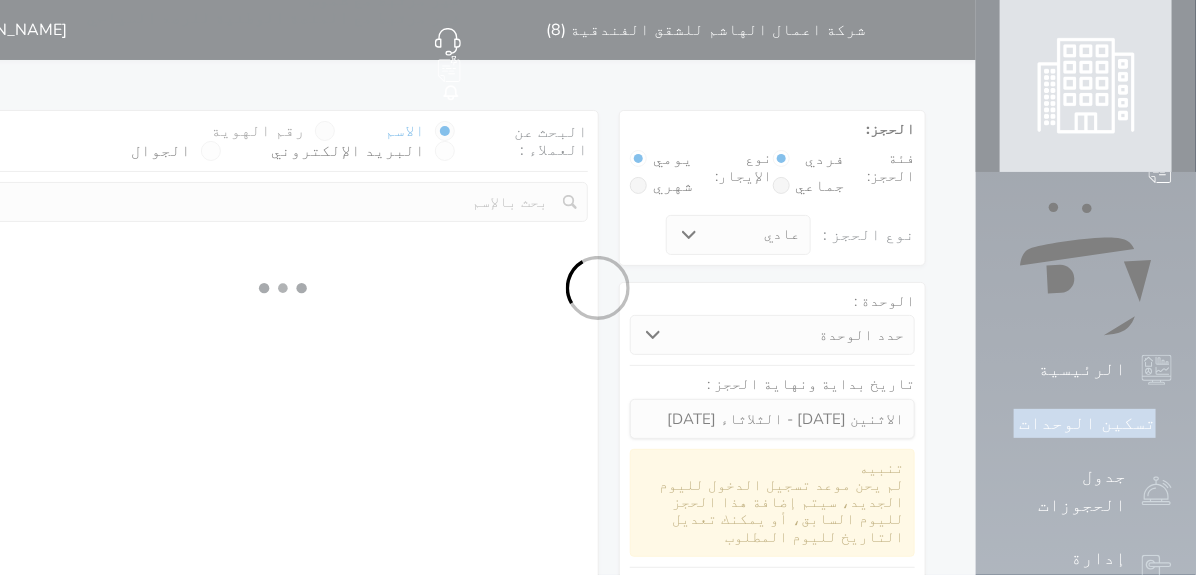 select on "1" 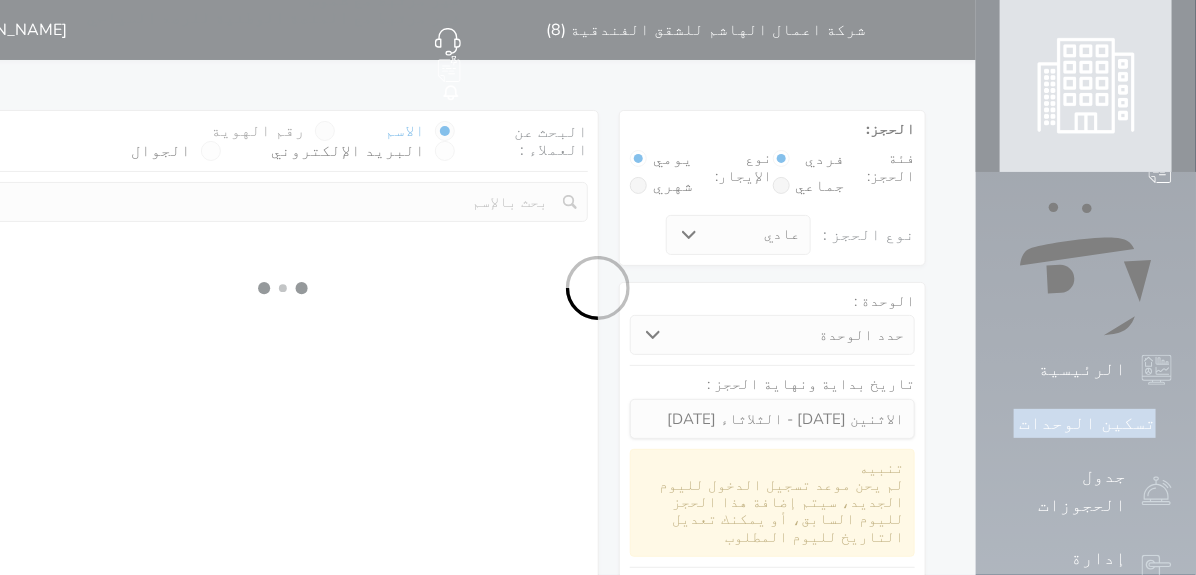 select on "113" 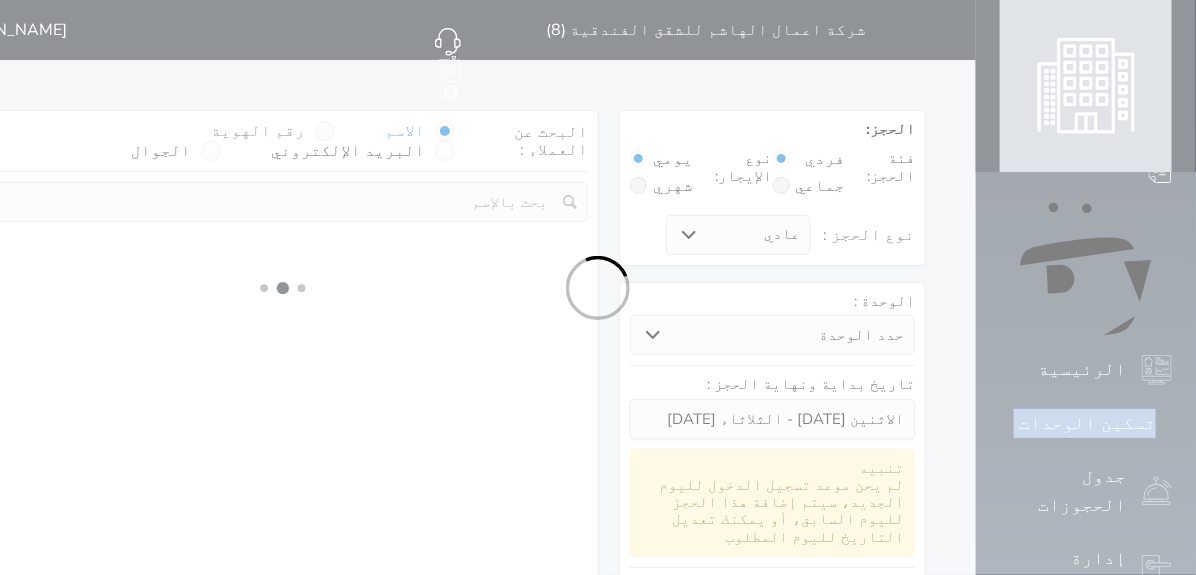 select on "1" 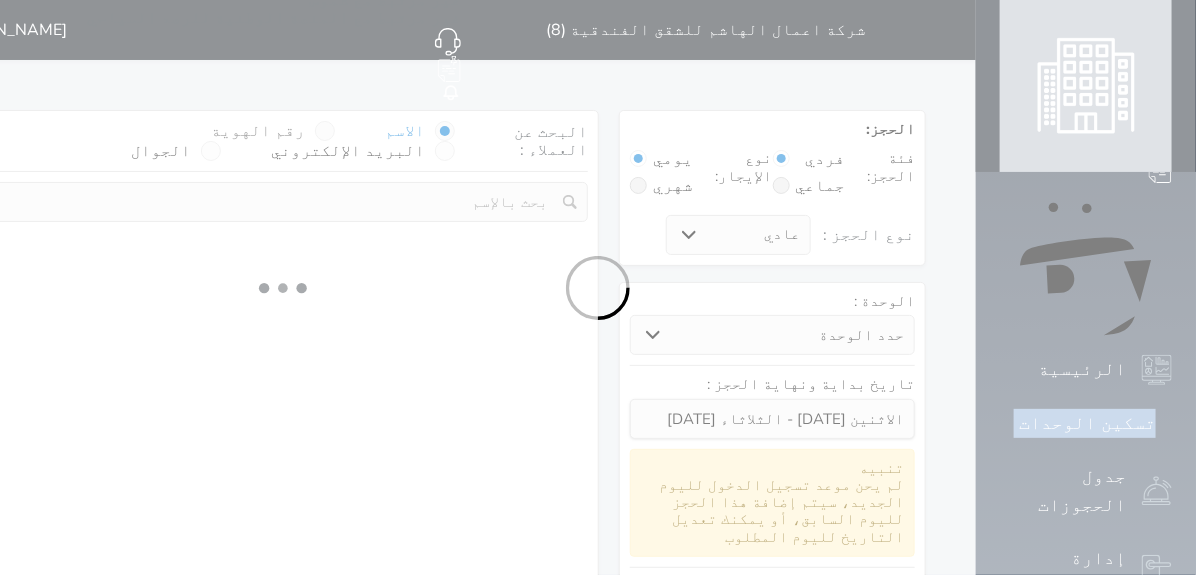 select 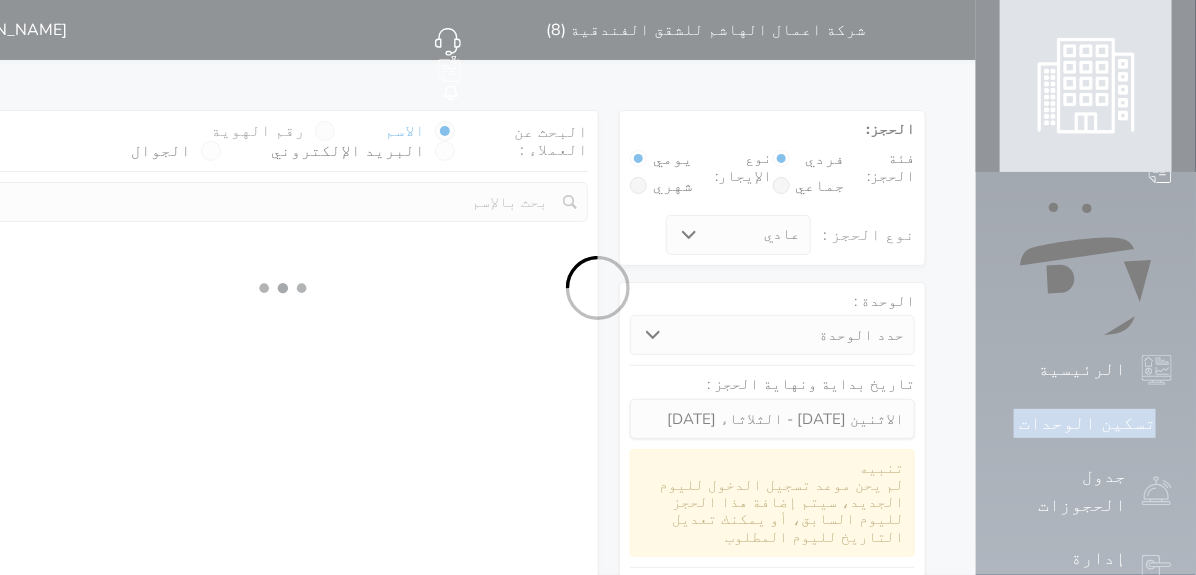 select on "7" 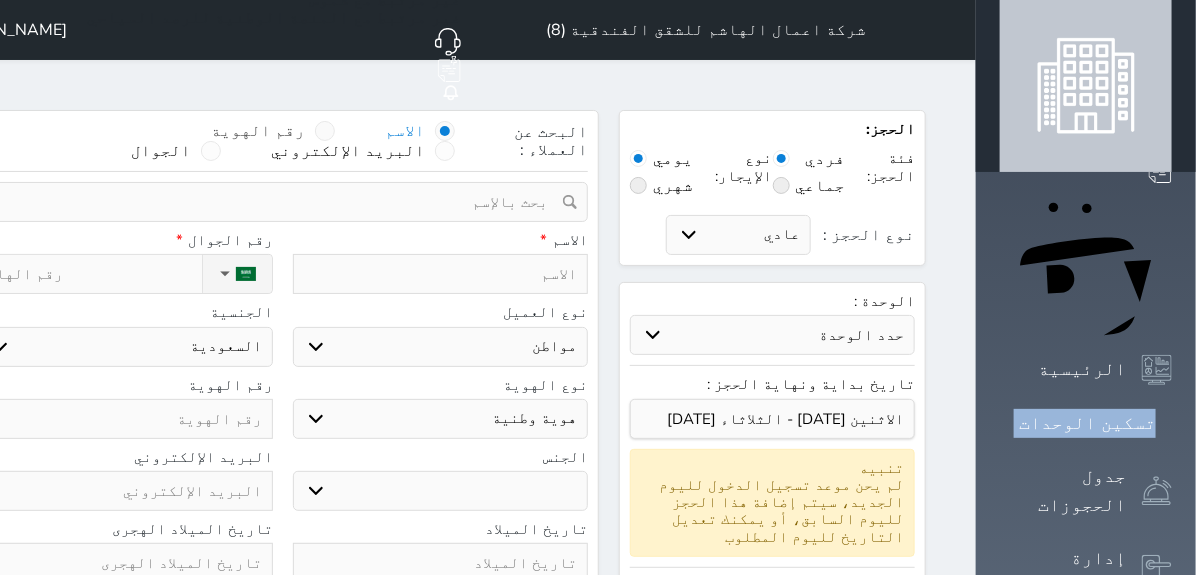 click on "رقم الهوية" at bounding box center [273, 131] 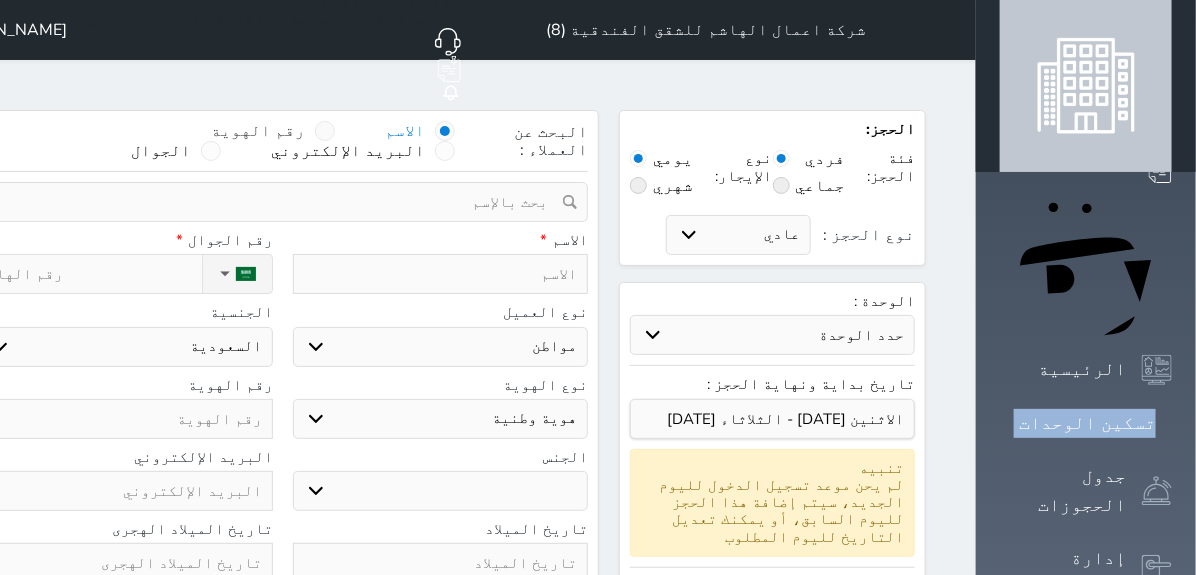 click on "رقم الهوية" at bounding box center (305, 141) 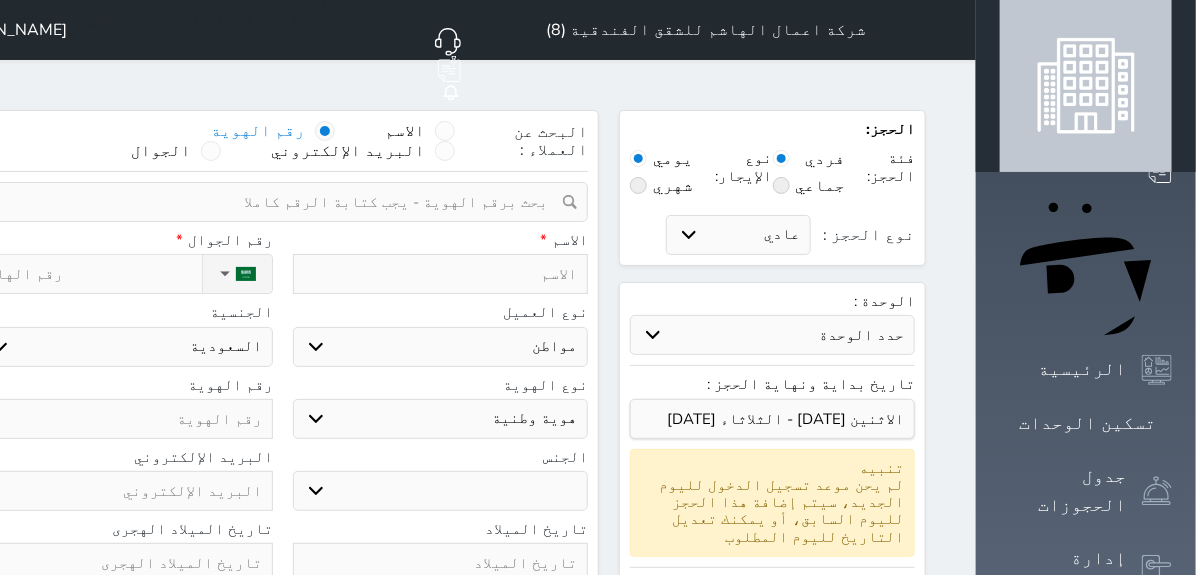 click at bounding box center (275, 202) 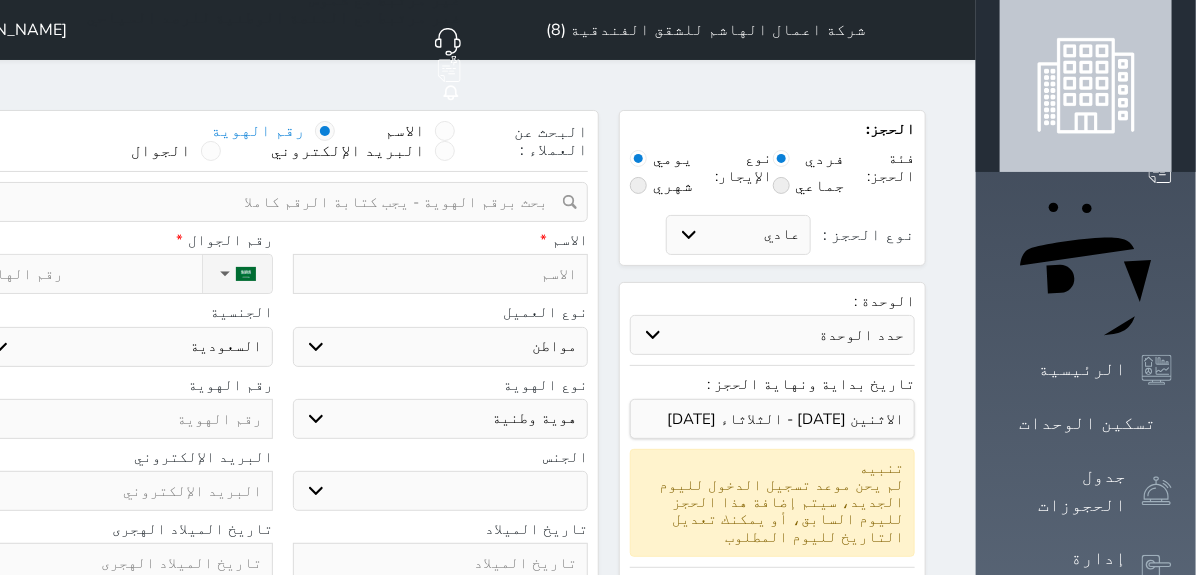 select 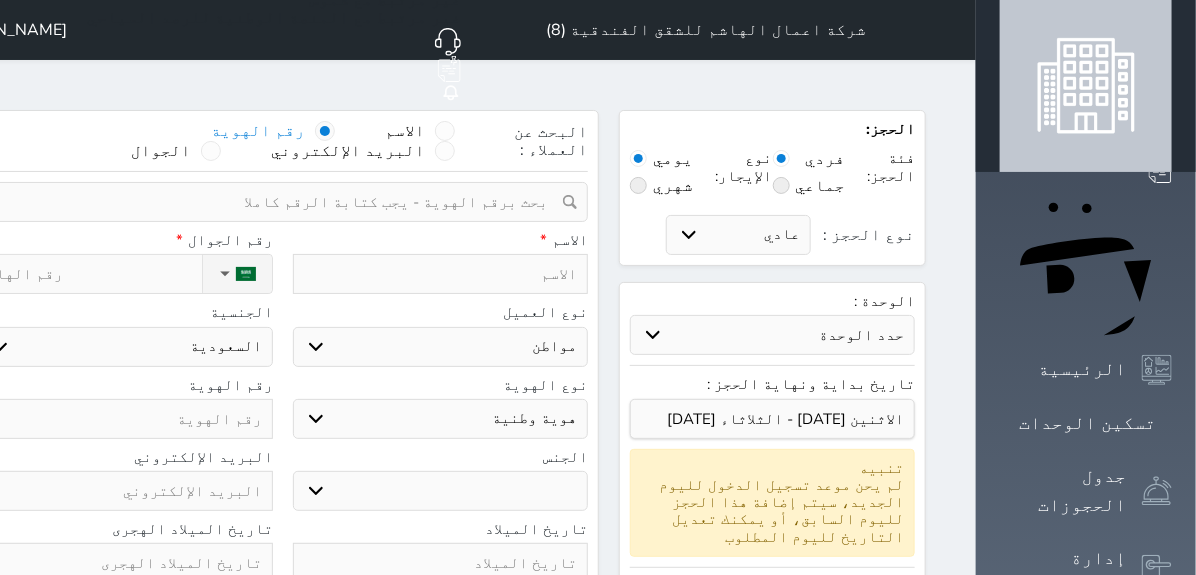 paste on "2578093227" 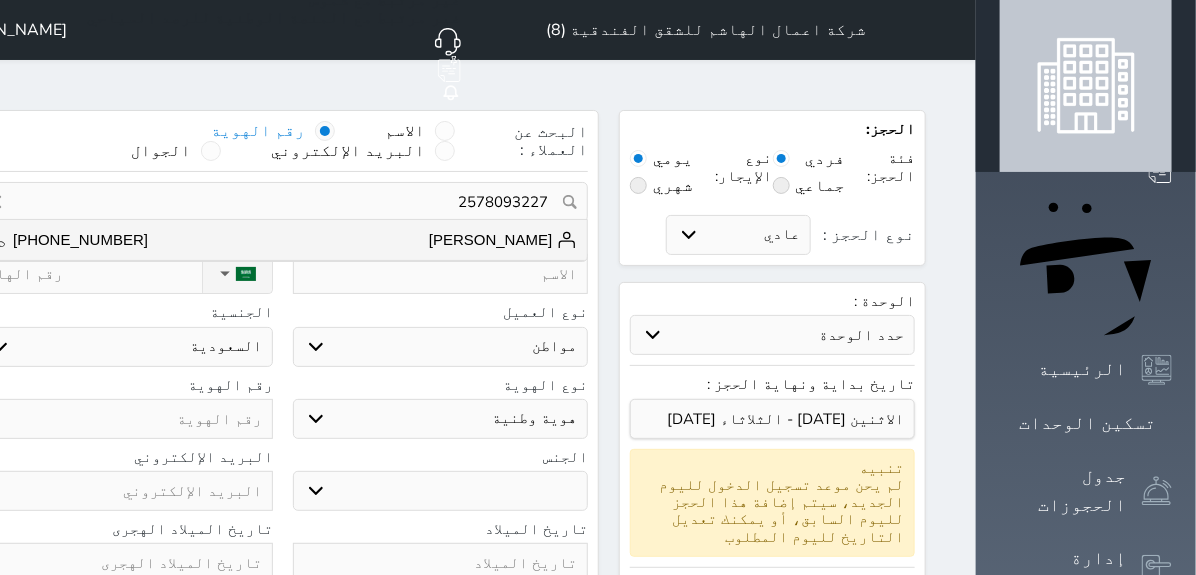 click on "[PERSON_NAME]" at bounding box center [503, 240] 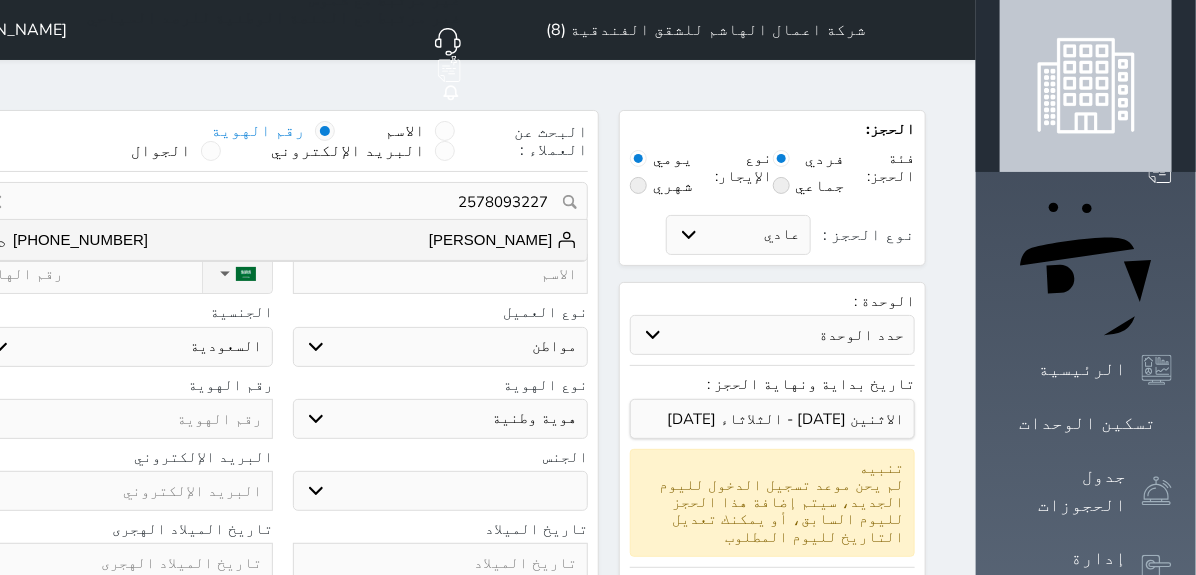 type on "[PERSON_NAME]  ||  [PHONE_NUMBER]" 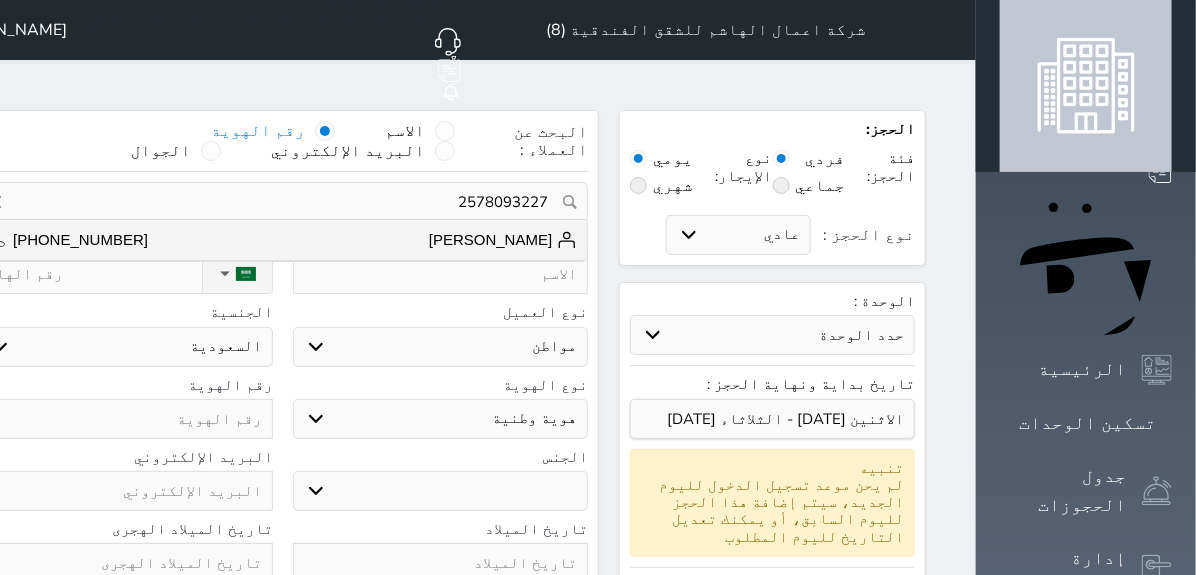 type on "[PHONE_NUMBER]" 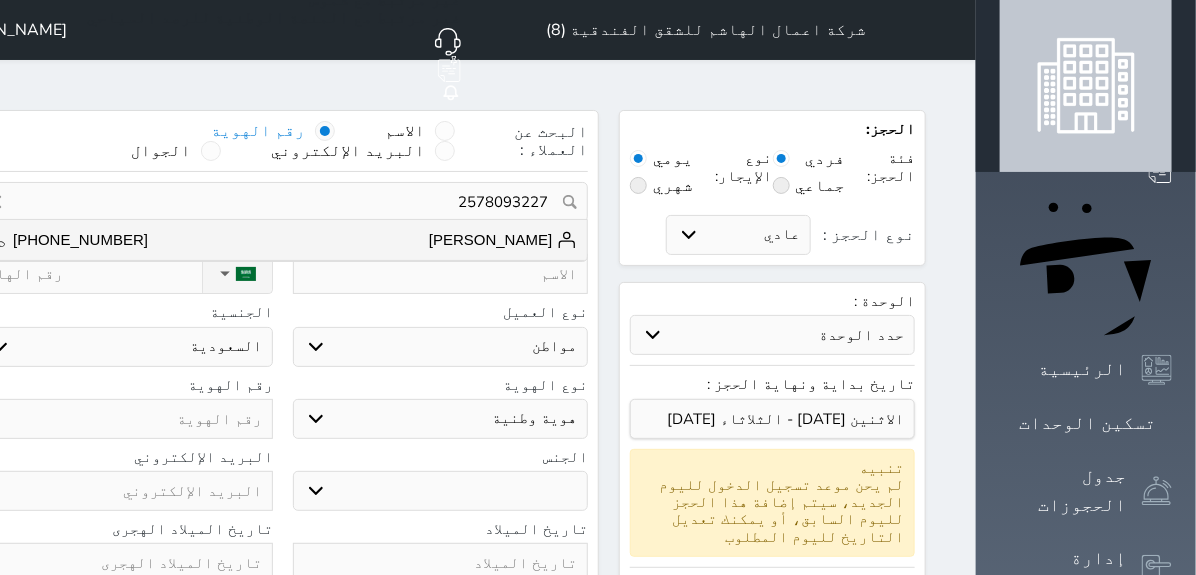type on "2578093227" 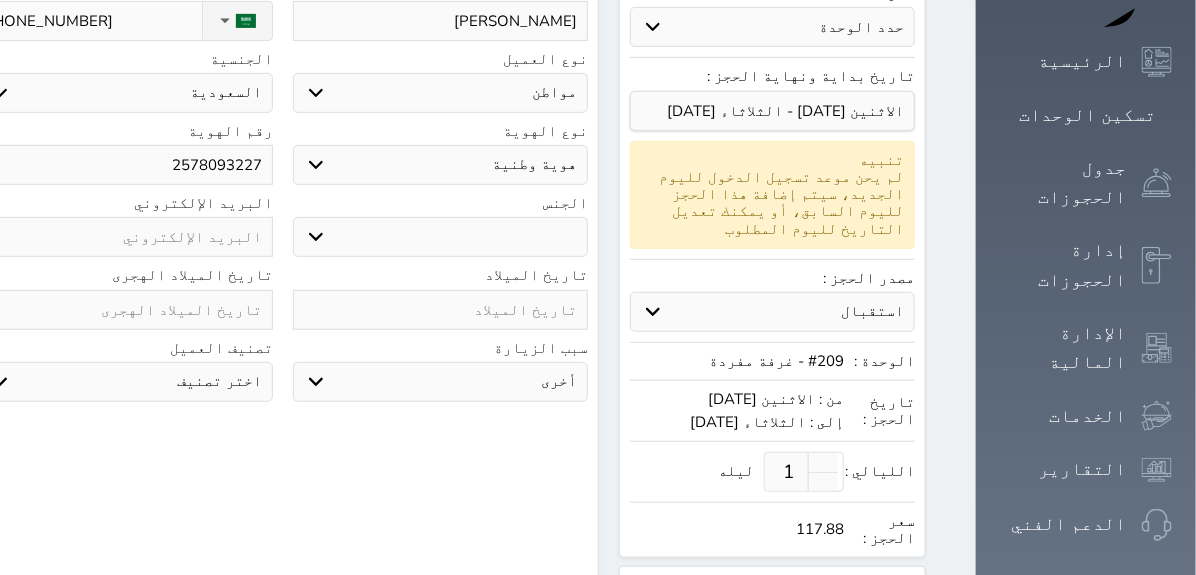 select 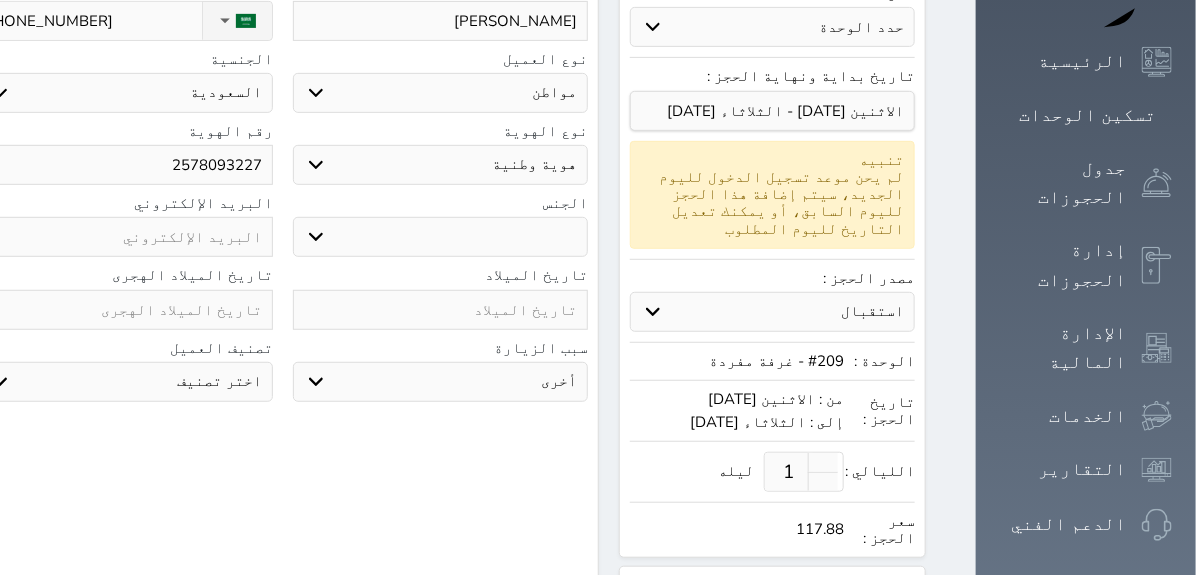 scroll, scrollTop: 750, scrollLeft: 0, axis: vertical 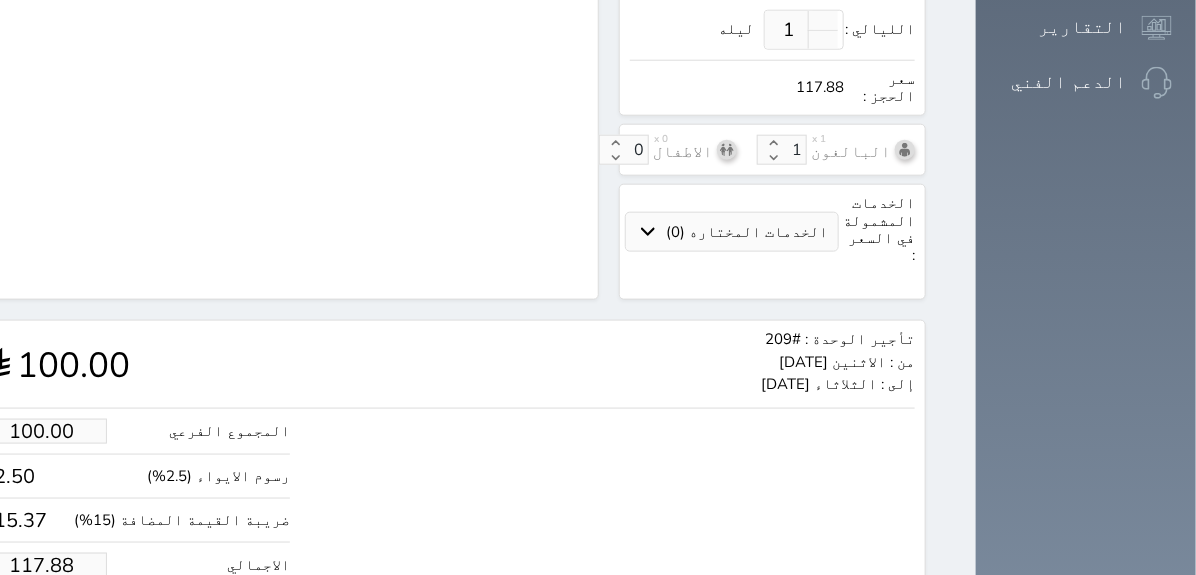 click on "117.88" at bounding box center (42, 565) 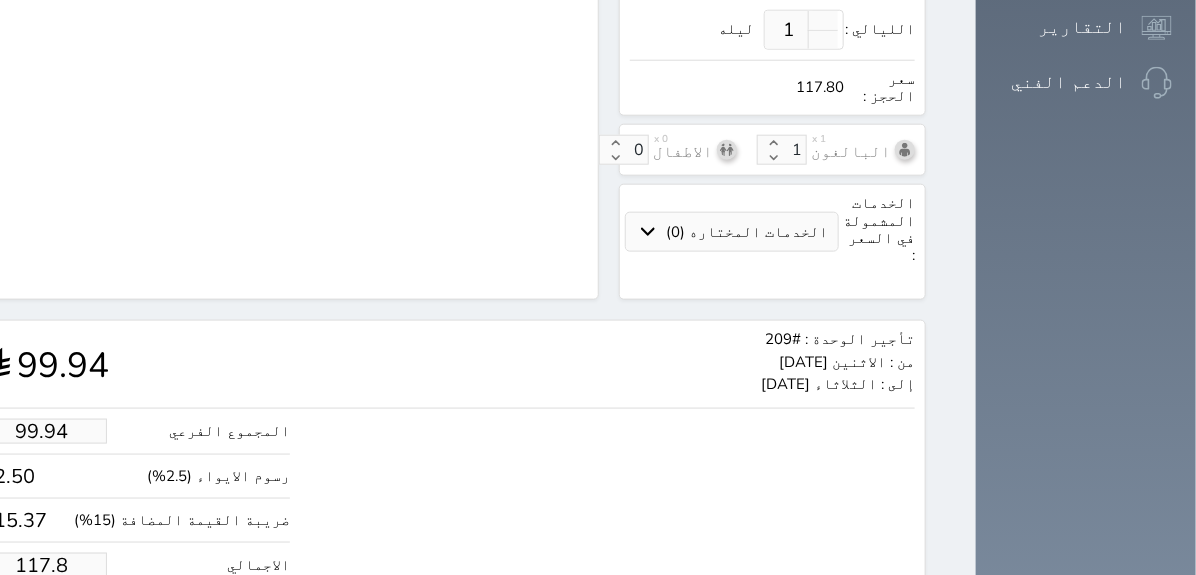type on "99.26" 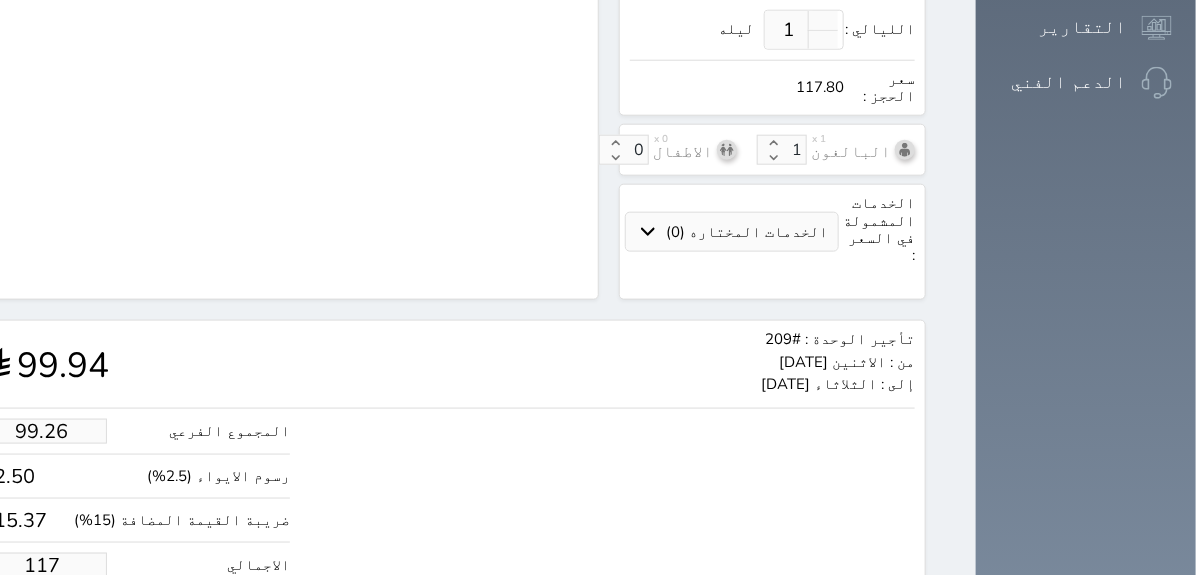 type on "9.33" 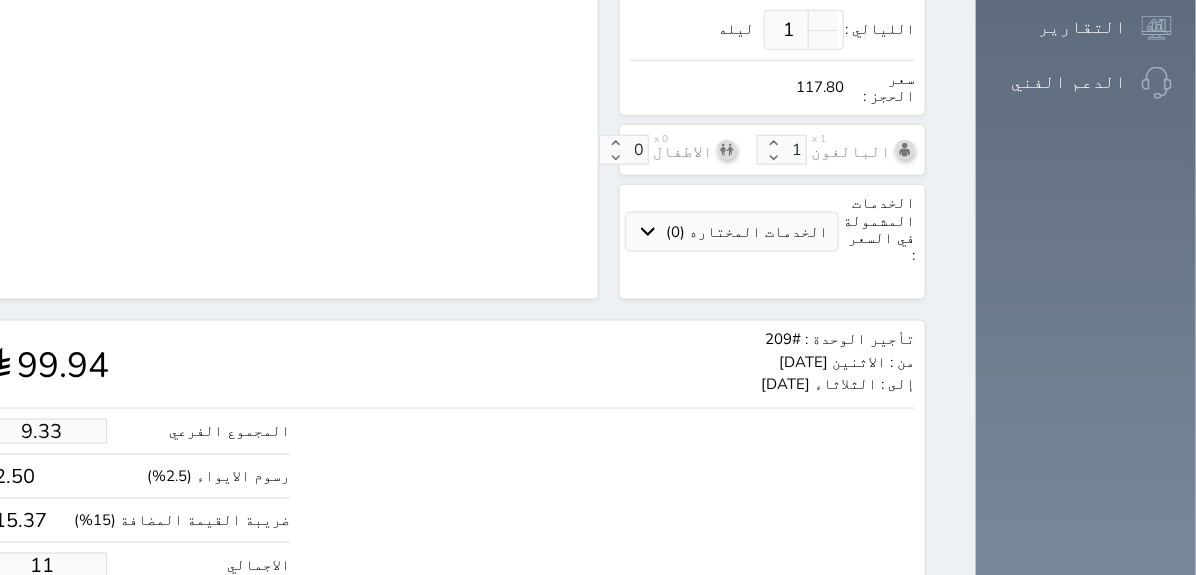type on "1.00" 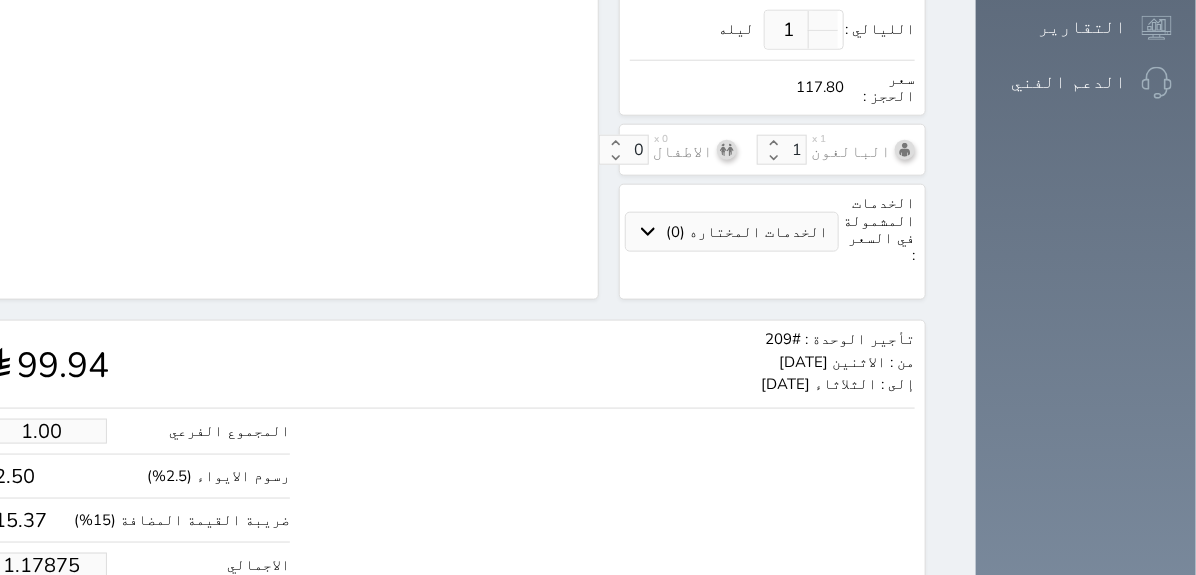 type on "1.1787" 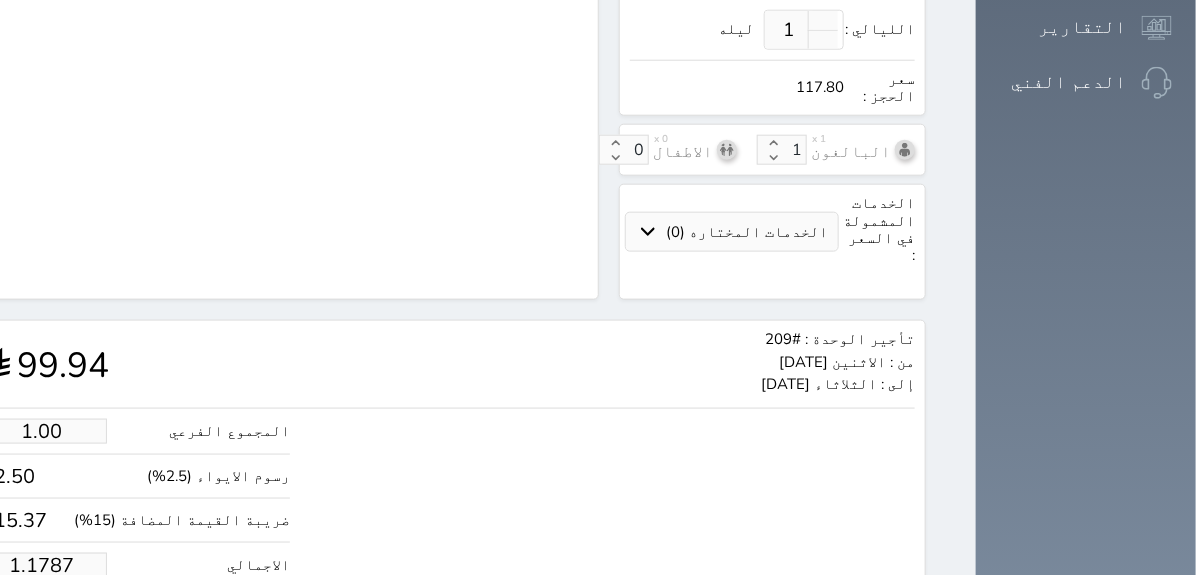 type on "1.178" 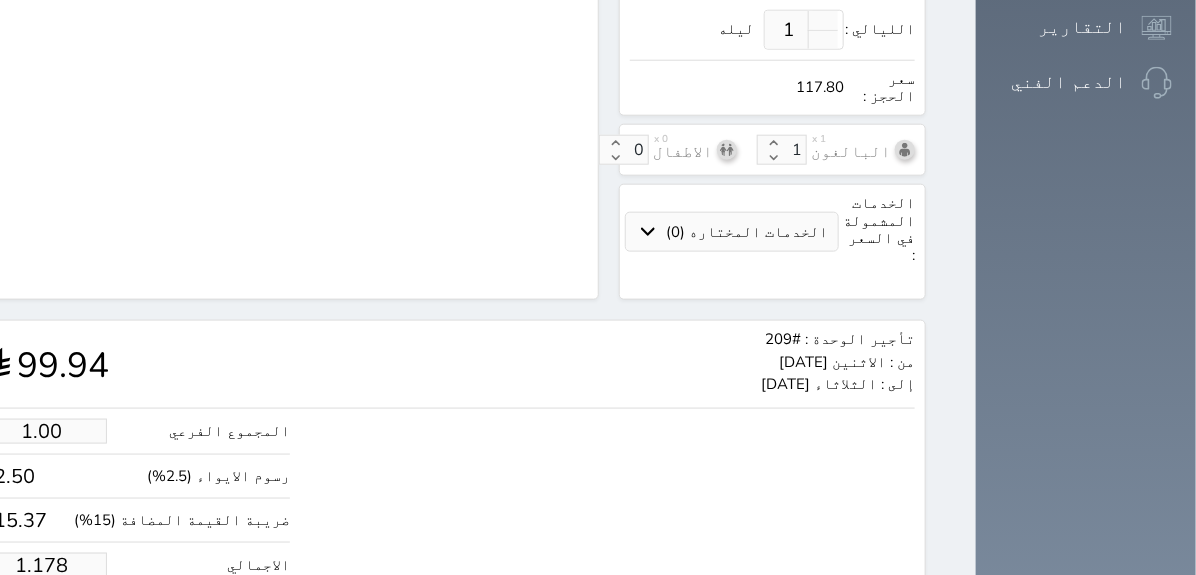 type on "1.17" 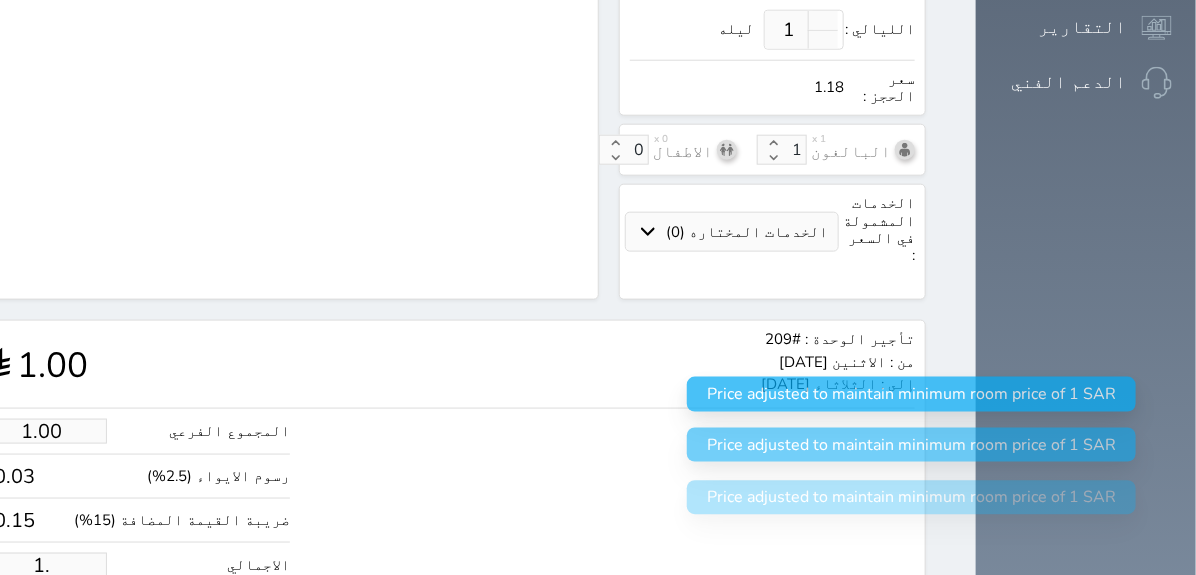 type on "1" 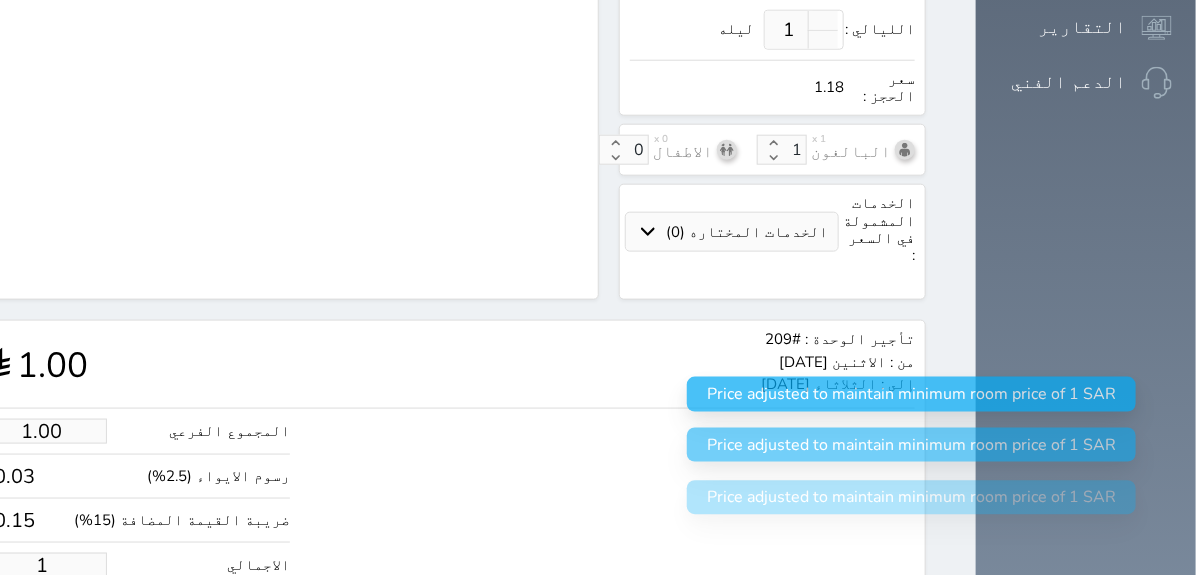 type 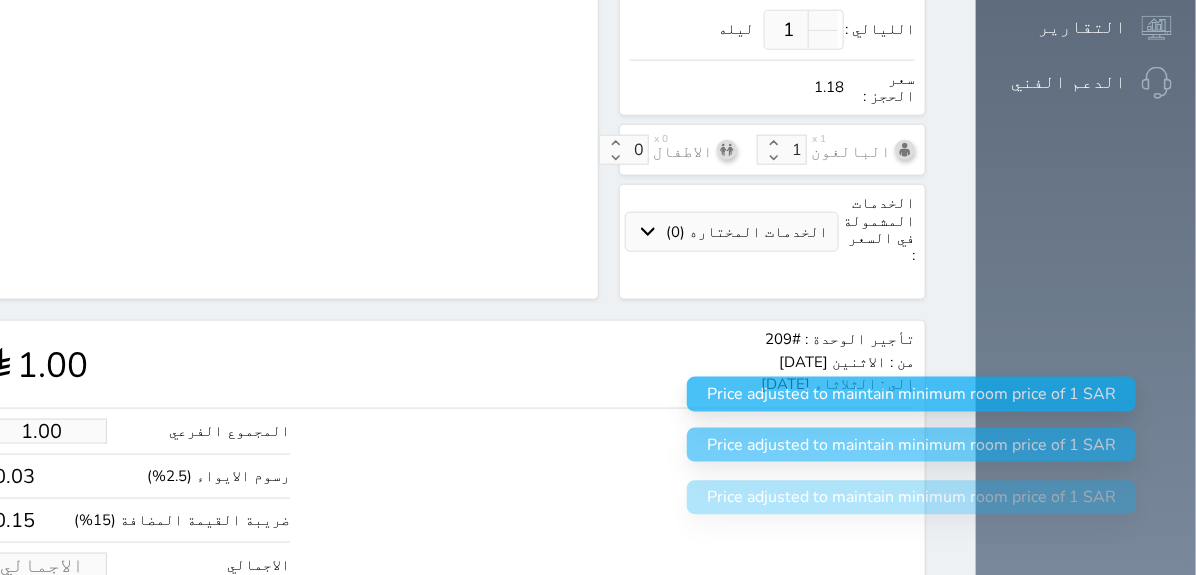 select 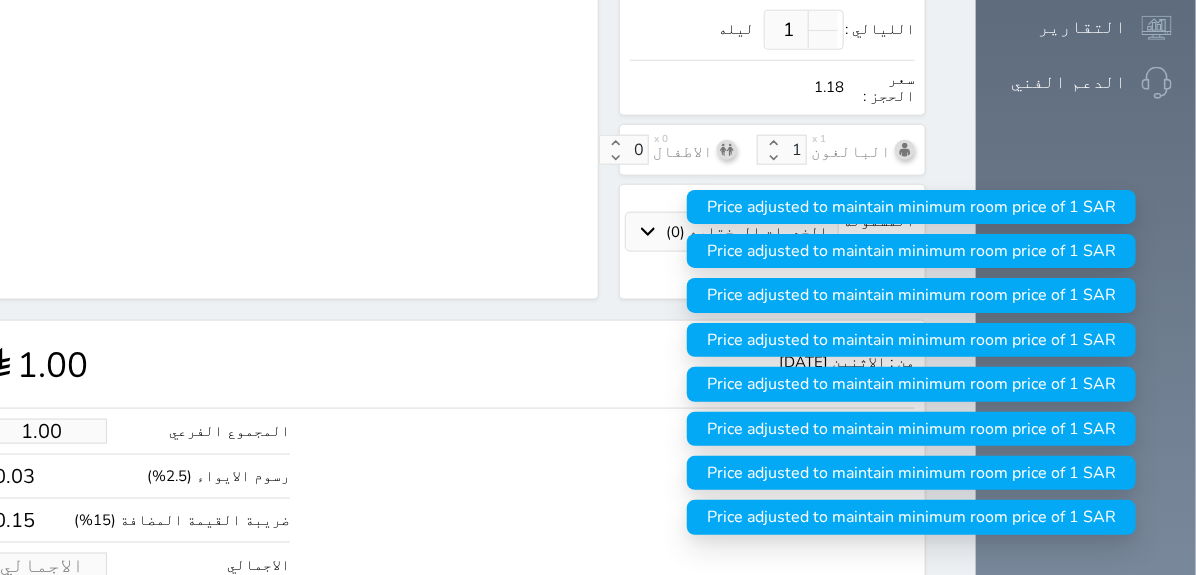 type on "5.09" 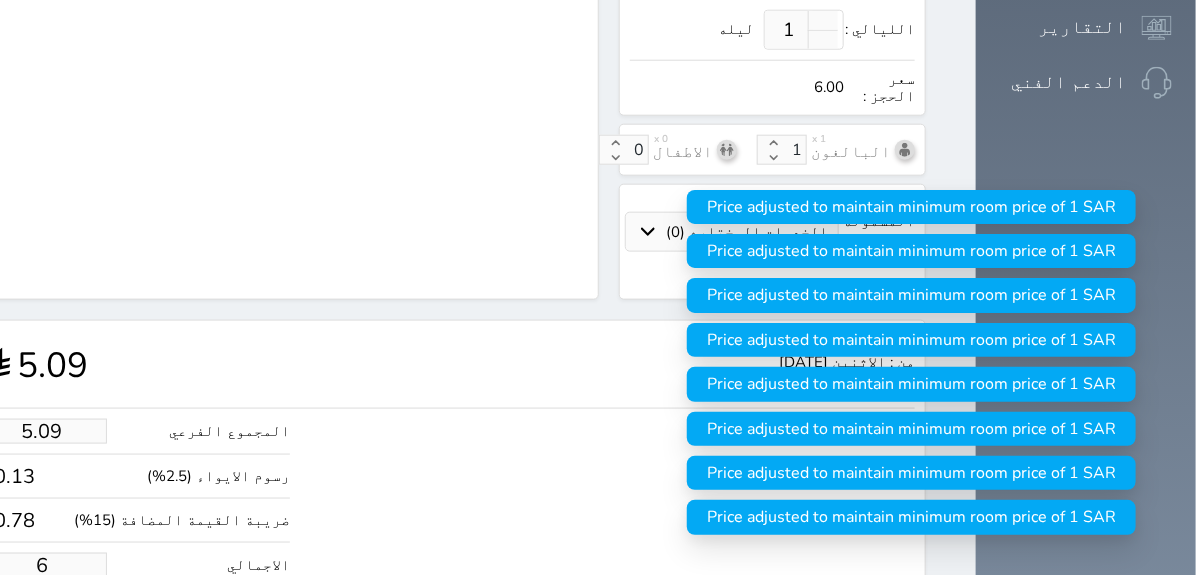 type on "50.90" 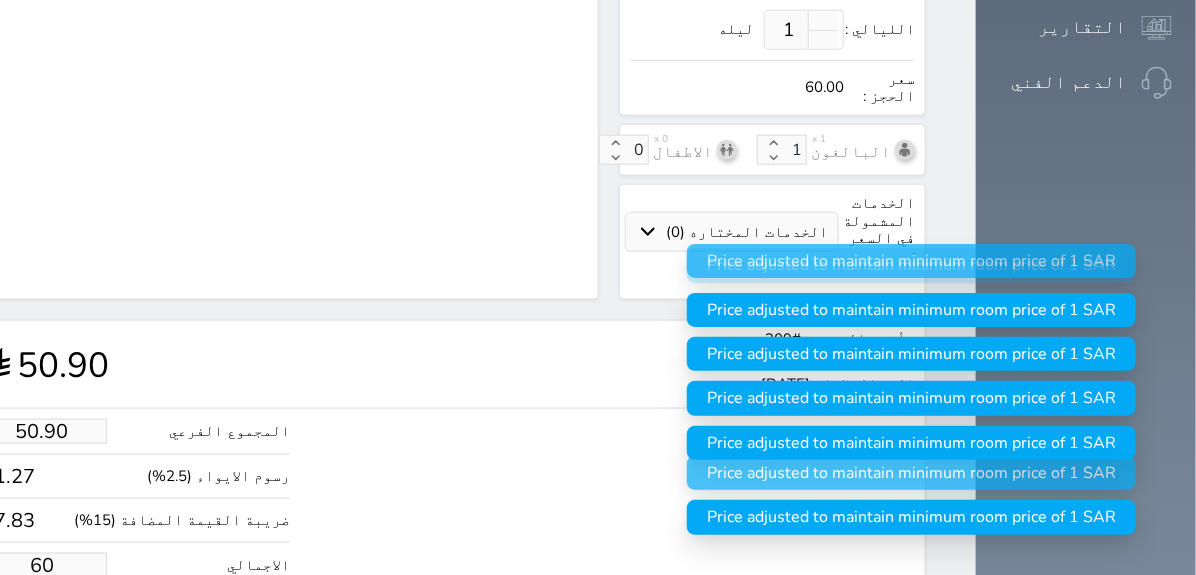 type on "60.00" 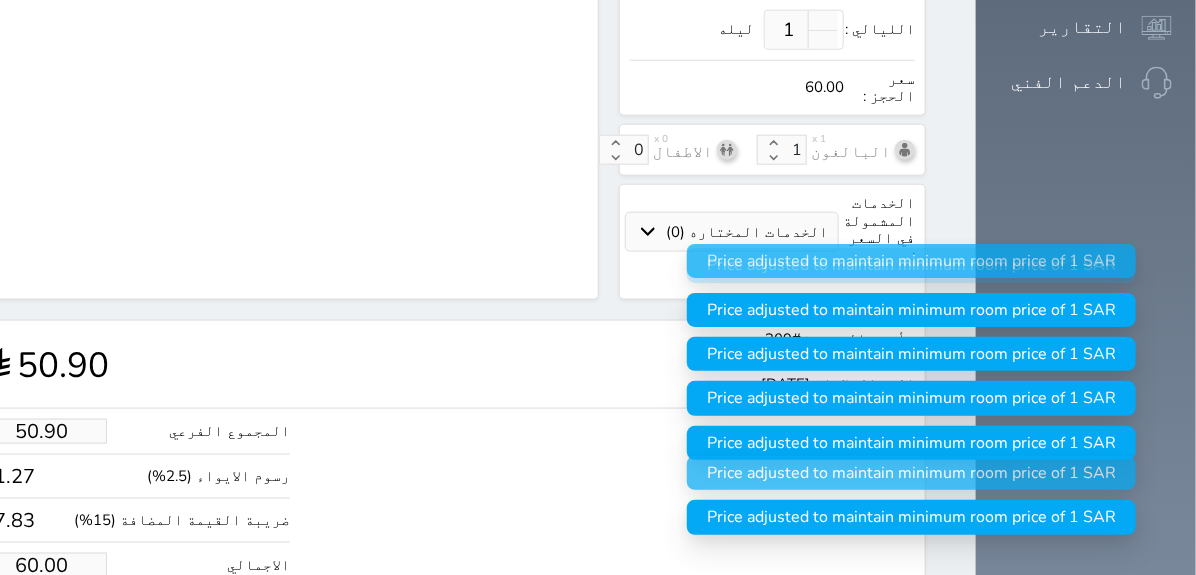 click on "حجز" at bounding box center (59, 626) 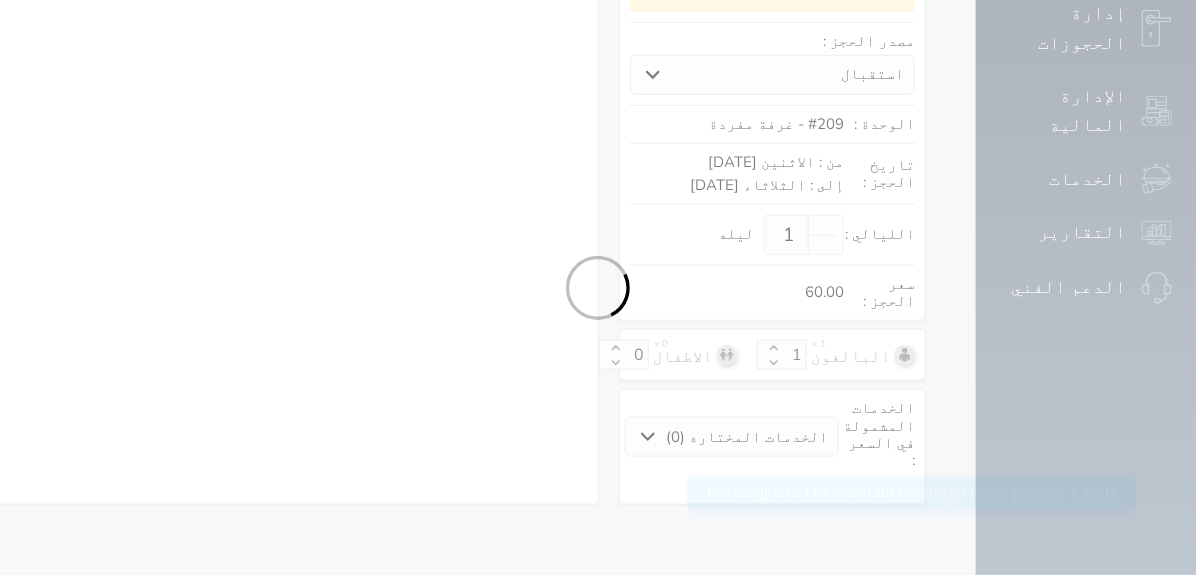 scroll, scrollTop: 427, scrollLeft: 0, axis: vertical 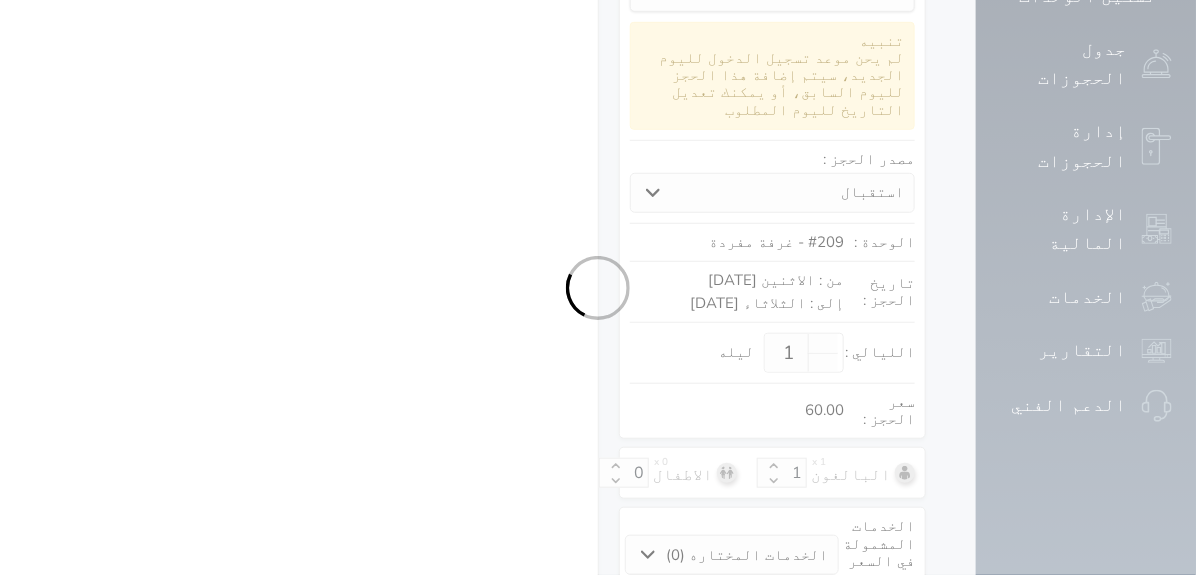 select on "1" 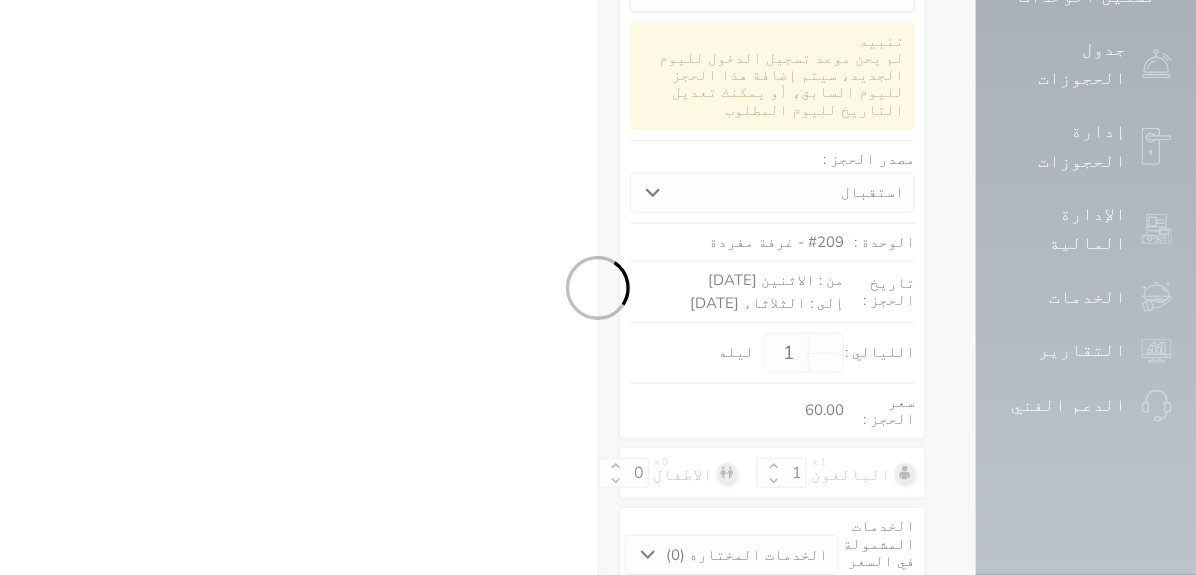 select on "113" 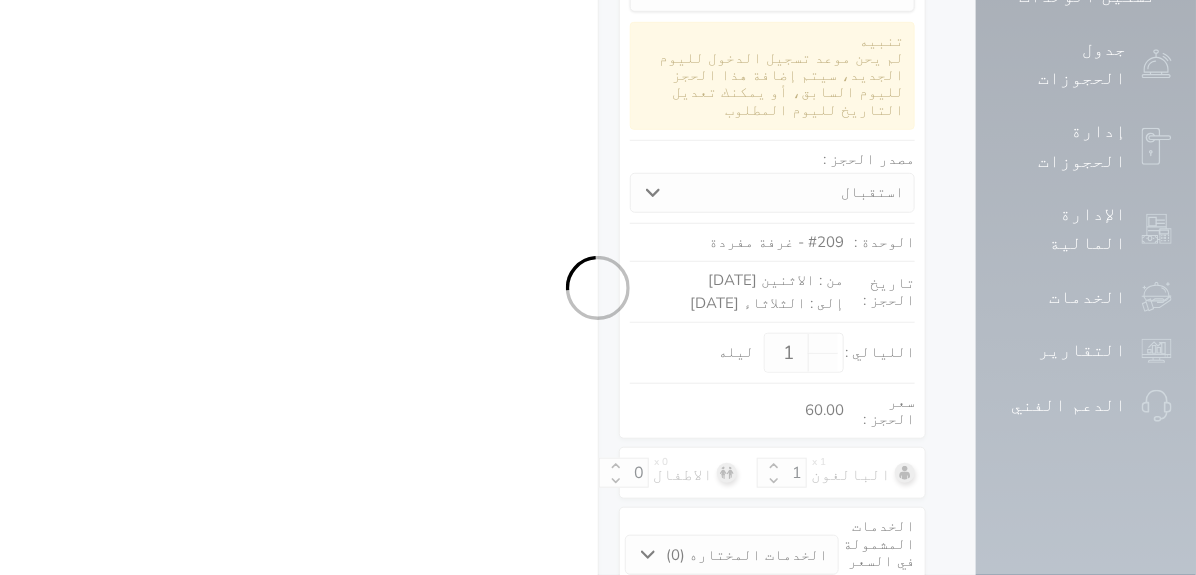 select on "1" 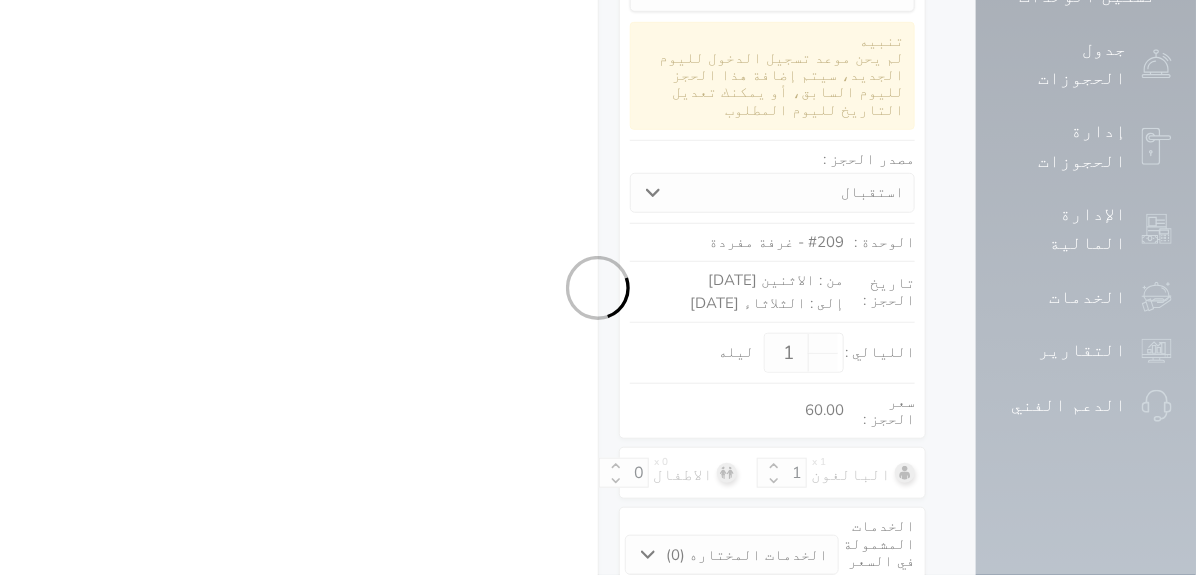 select 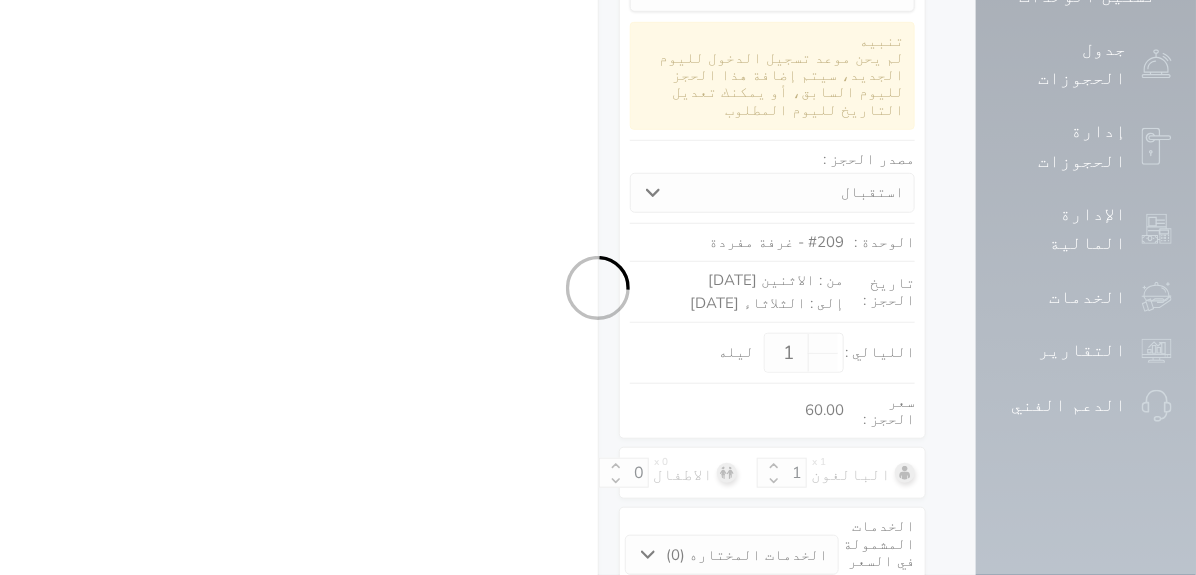 select on "7" 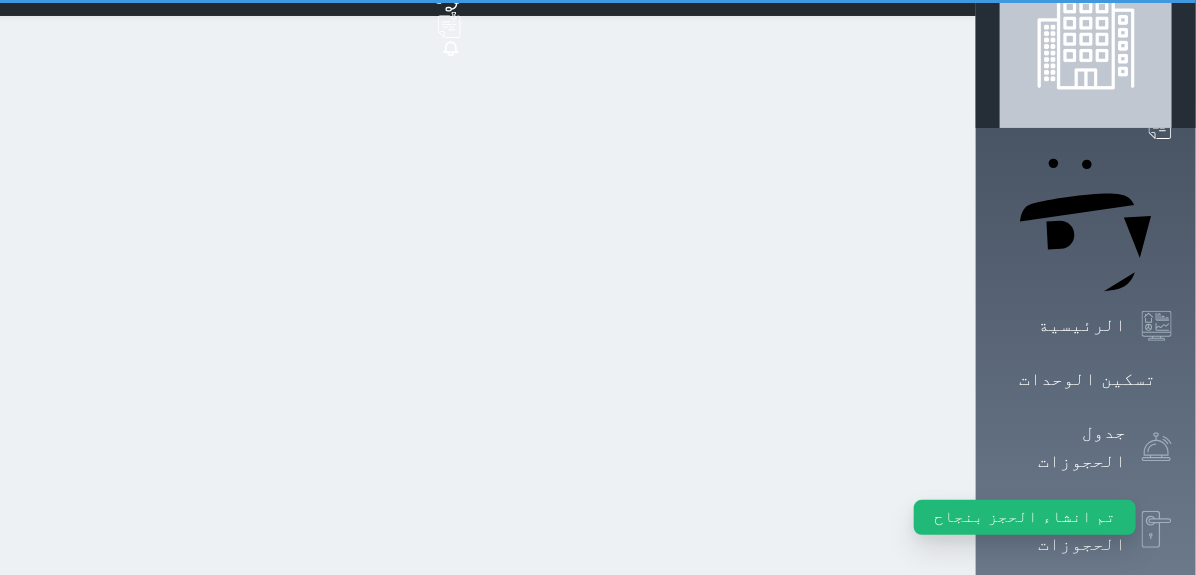scroll, scrollTop: 0, scrollLeft: 0, axis: both 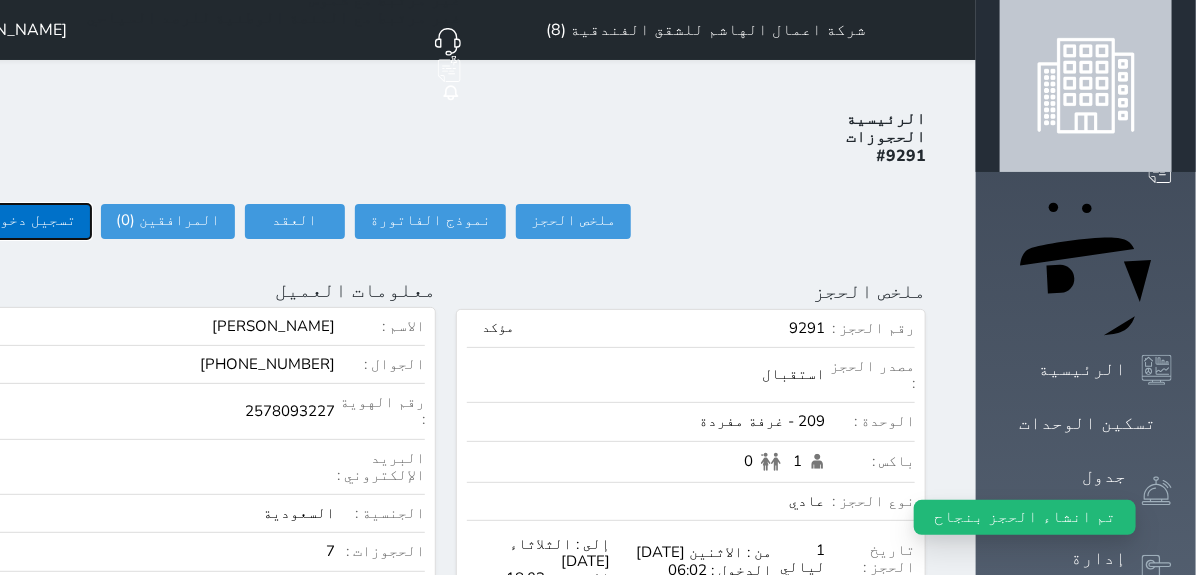 click on "تسجيل دخول" at bounding box center [33, 221] 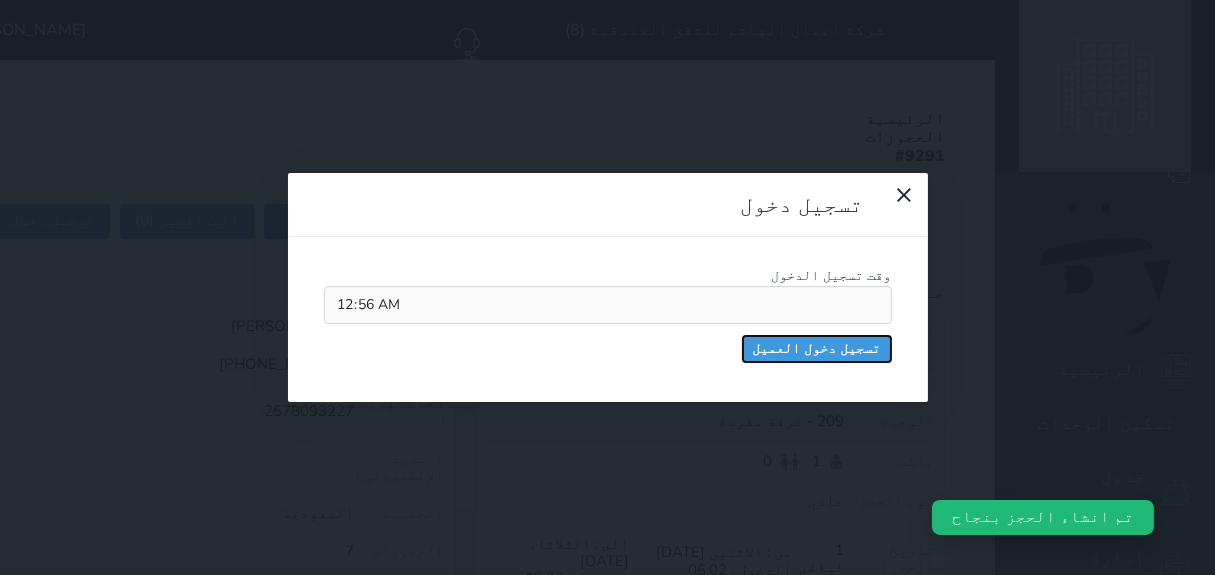 drag, startPoint x: 699, startPoint y: 190, endPoint x: 756, endPoint y: 248, distance: 81.32035 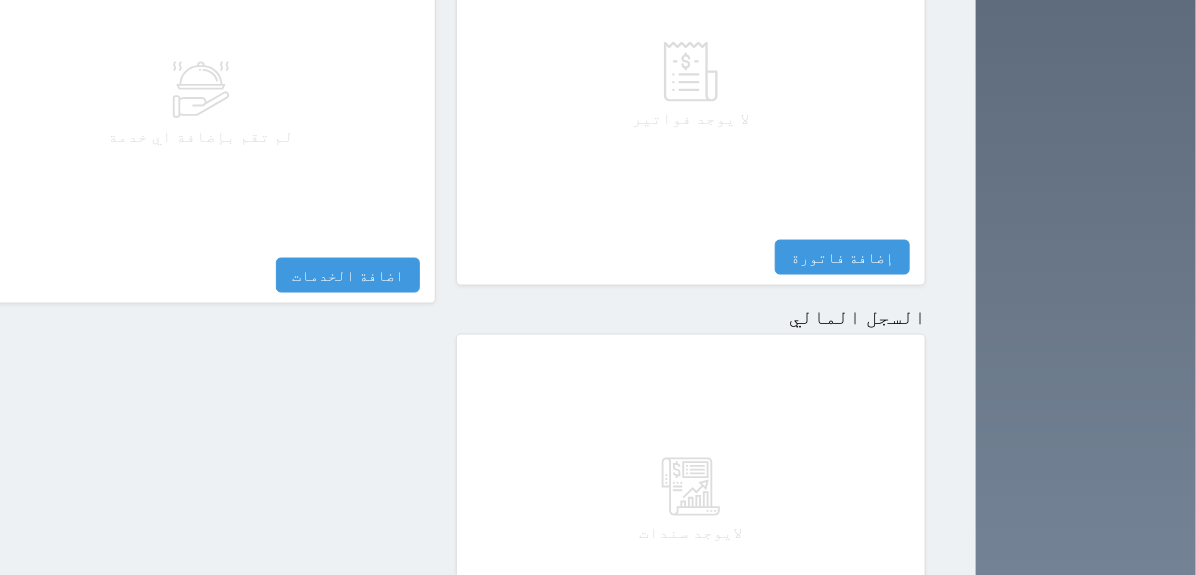 scroll, scrollTop: 1087, scrollLeft: 0, axis: vertical 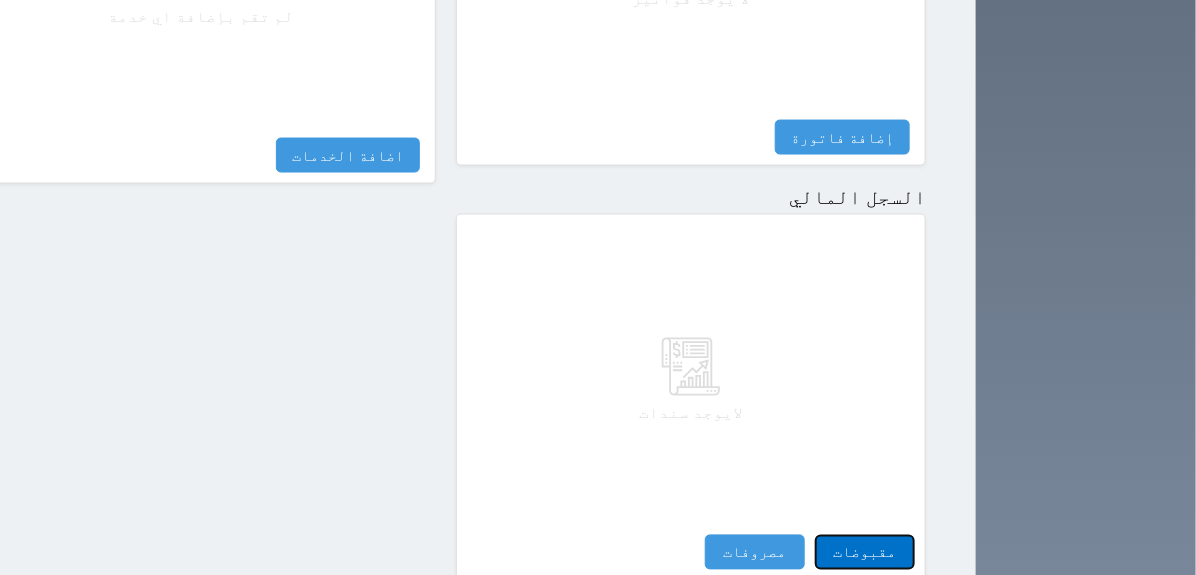 click on "مقبوضات" at bounding box center (865, 552) 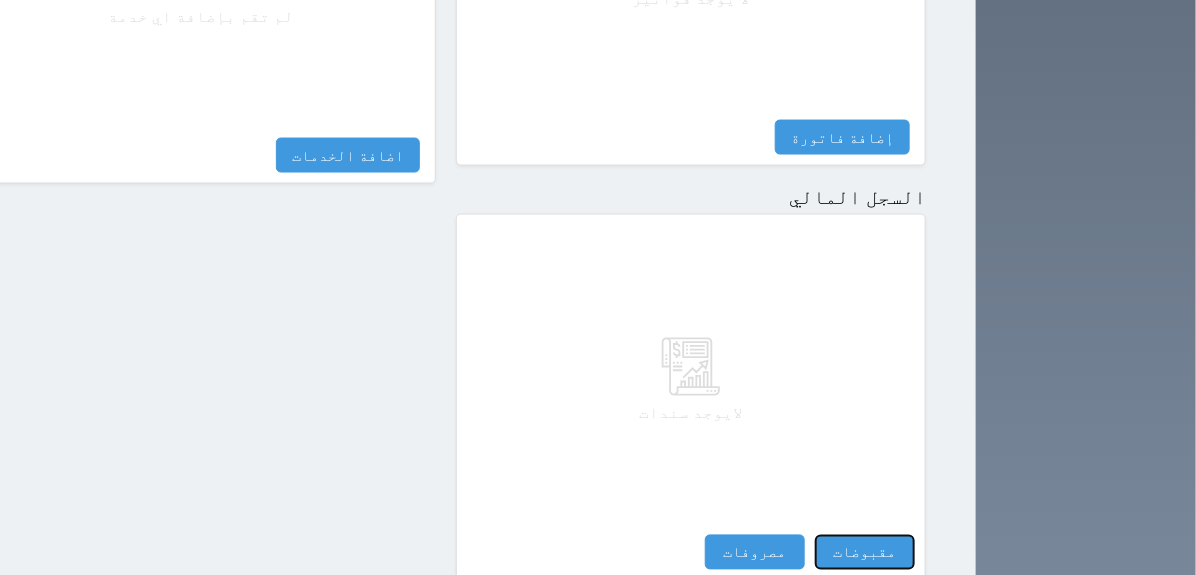 select 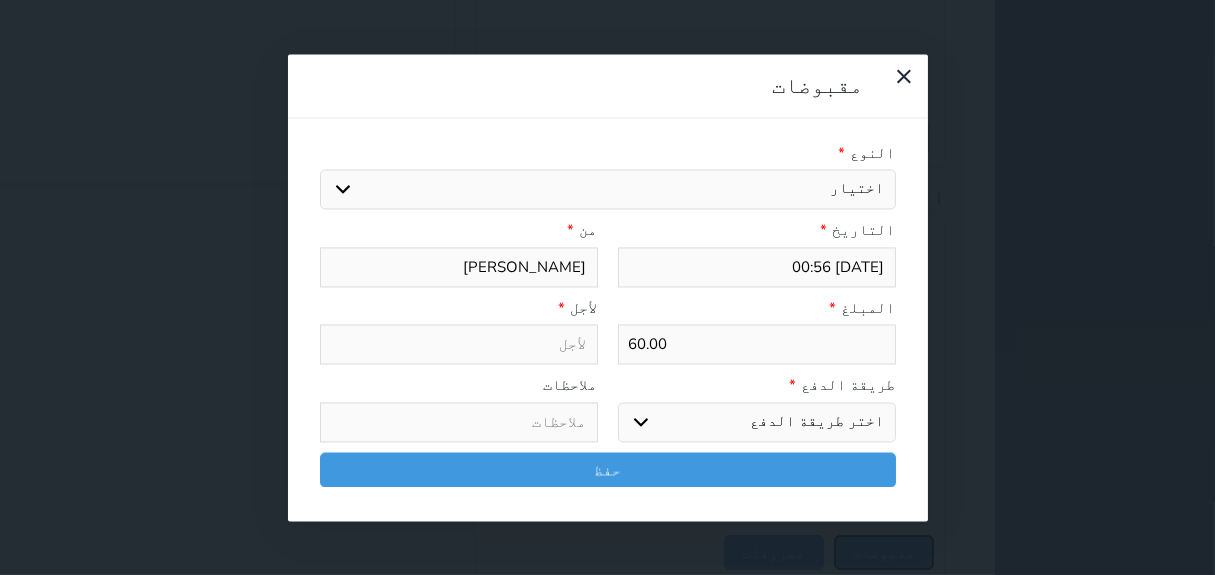 select 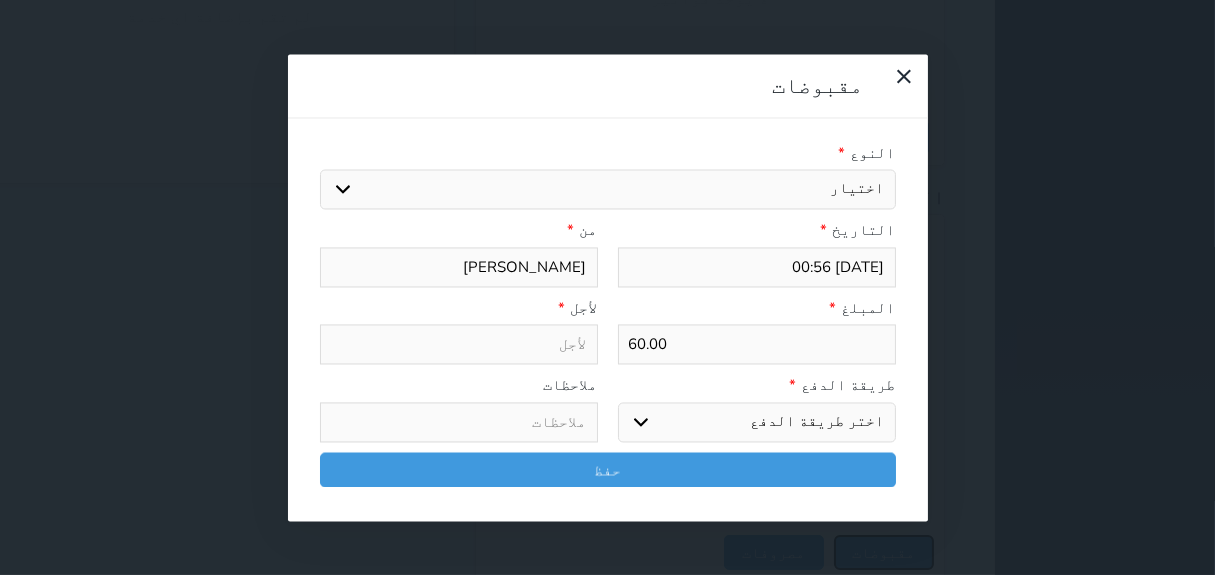 type on "[DATE] 00:57" 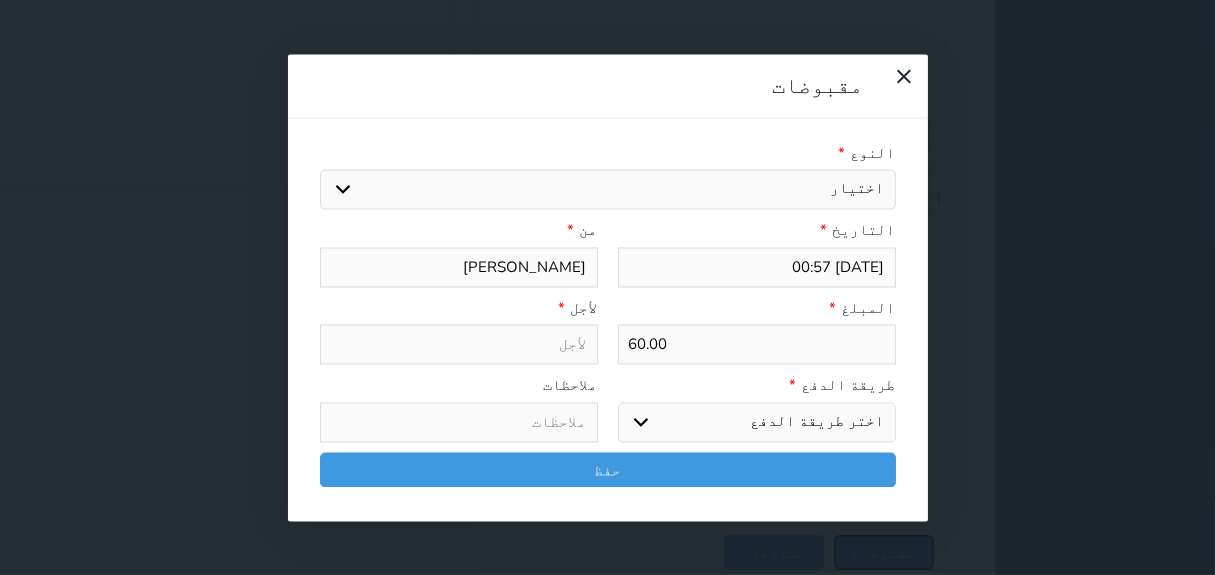 select 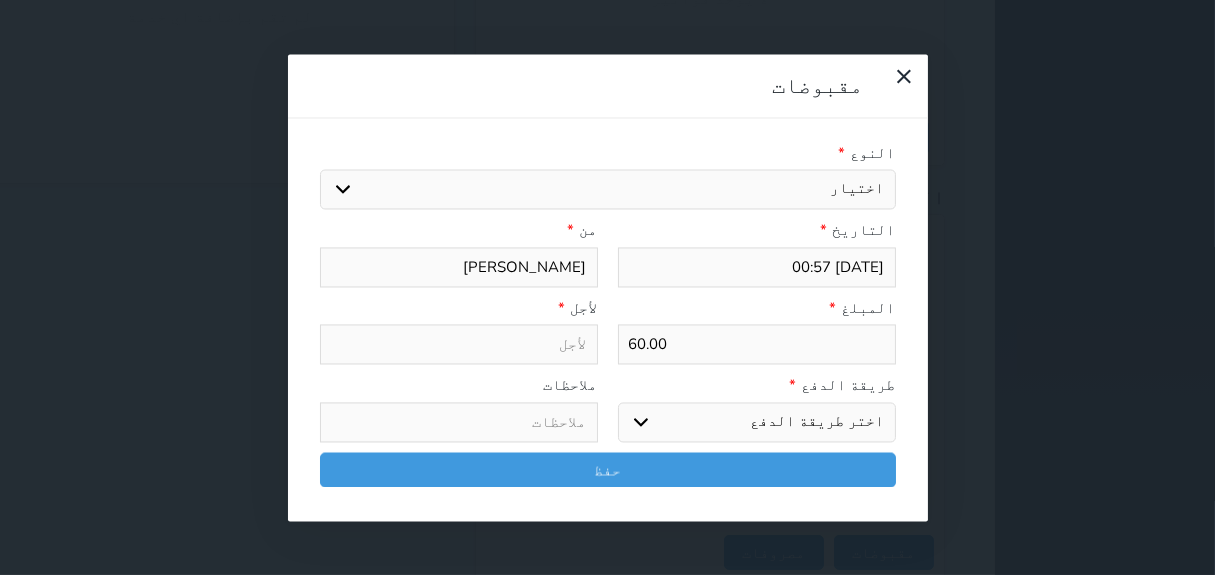 click on "اختيار   مقبوضات عامة قيمة إيجار فواتير تامين عربون لا ينطبق آخر مغسلة واي فاي - الإنترنت مواقف السيارات طعام الأغذية والمشروبات مشروبات المشروبات الباردة المشروبات الساخنة الإفطار غداء عشاء مخبز و كعك حمام سباحة الصالة الرياضية سبا و خدمات الجمال اختيار وإسقاط (خدمات النقل) ميني بار كابل - تلفزيون سرير إضافي تصفيف الشعر التسوق خدمات الجولات السياحية المنظمة خدمات الدليل السياحي" at bounding box center [608, 190] 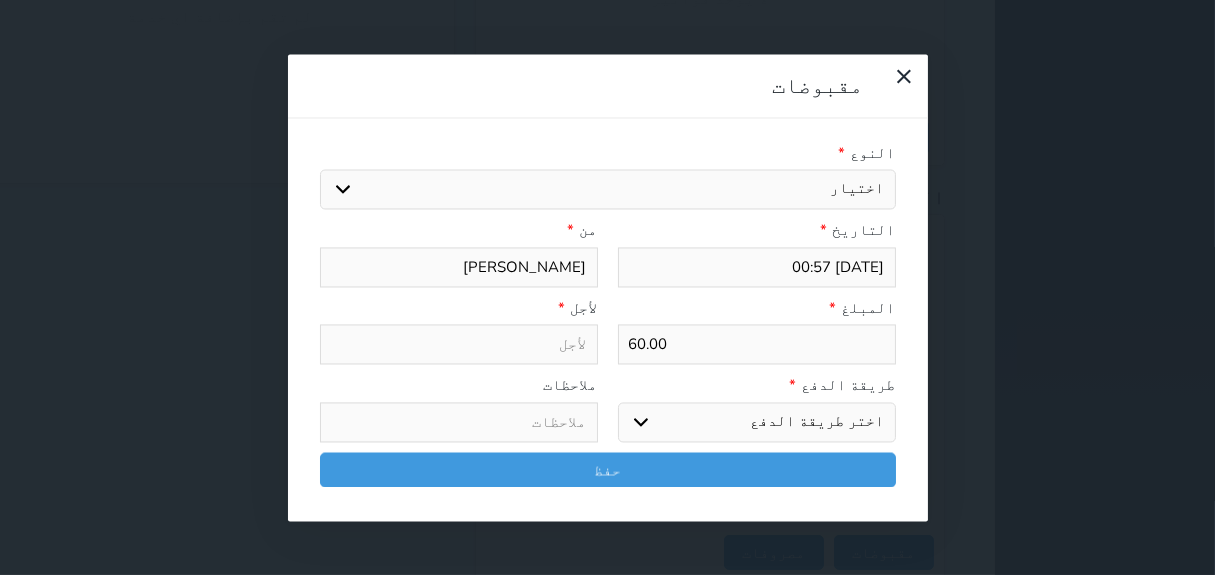 select on "77519" 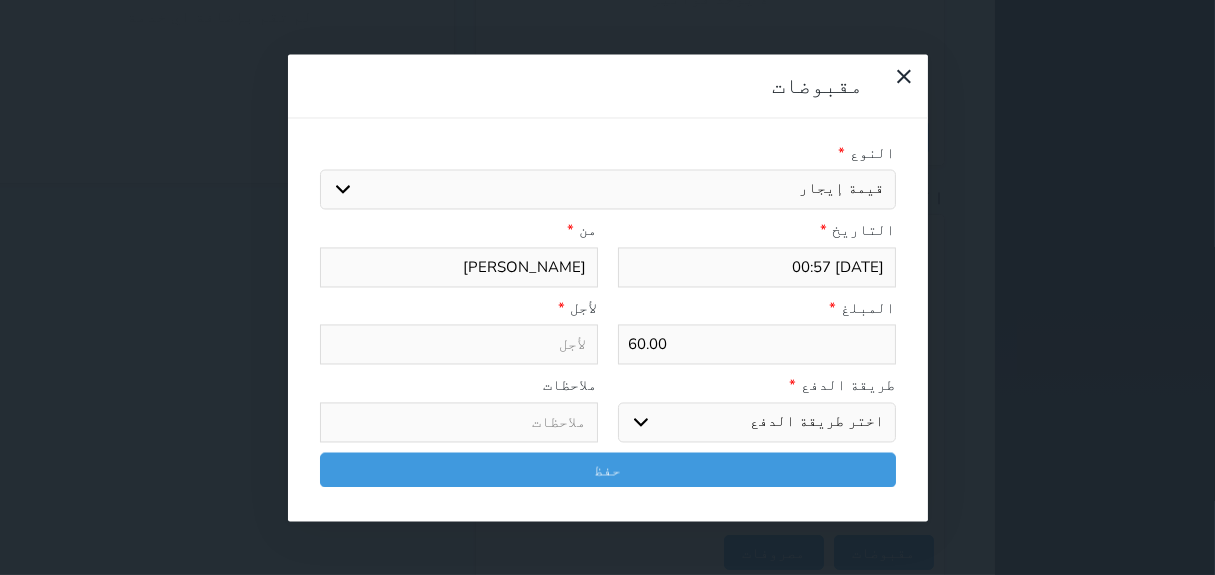 click on "اختيار   مقبوضات عامة قيمة إيجار فواتير تامين عربون لا ينطبق آخر مغسلة واي فاي - الإنترنت مواقف السيارات طعام الأغذية والمشروبات مشروبات المشروبات الباردة المشروبات الساخنة الإفطار غداء عشاء مخبز و كعك حمام سباحة الصالة الرياضية سبا و خدمات الجمال اختيار وإسقاط (خدمات النقل) ميني بار كابل - تلفزيون سرير إضافي تصفيف الشعر التسوق خدمات الجولات السياحية المنظمة خدمات الدليل السياحي" at bounding box center (608, 190) 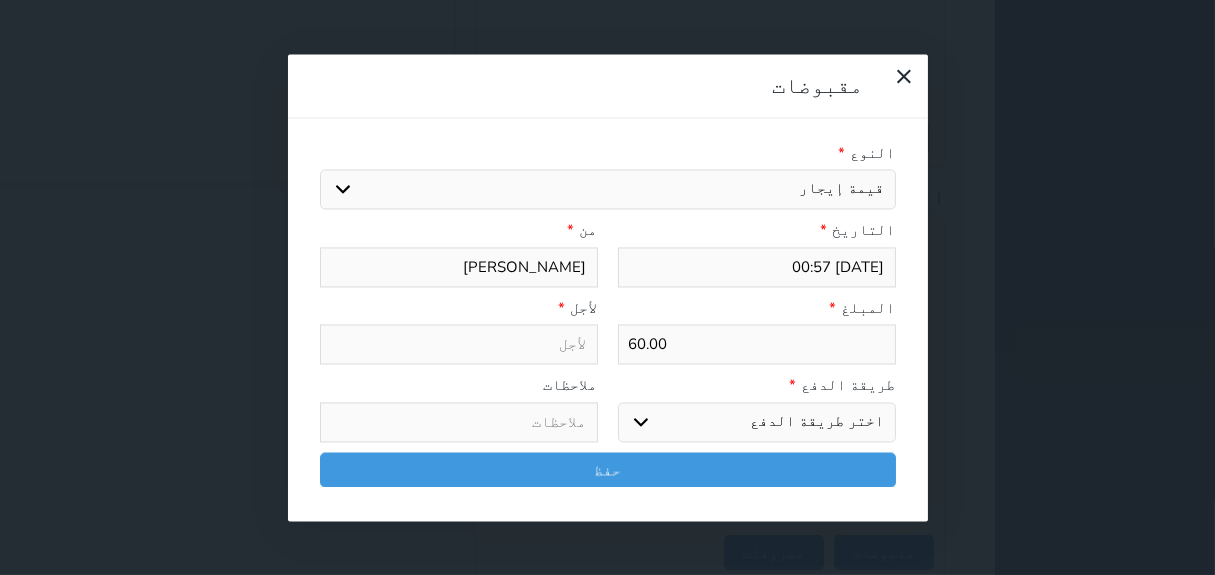 type on "قيمة إيجار - الوحدة - 209" 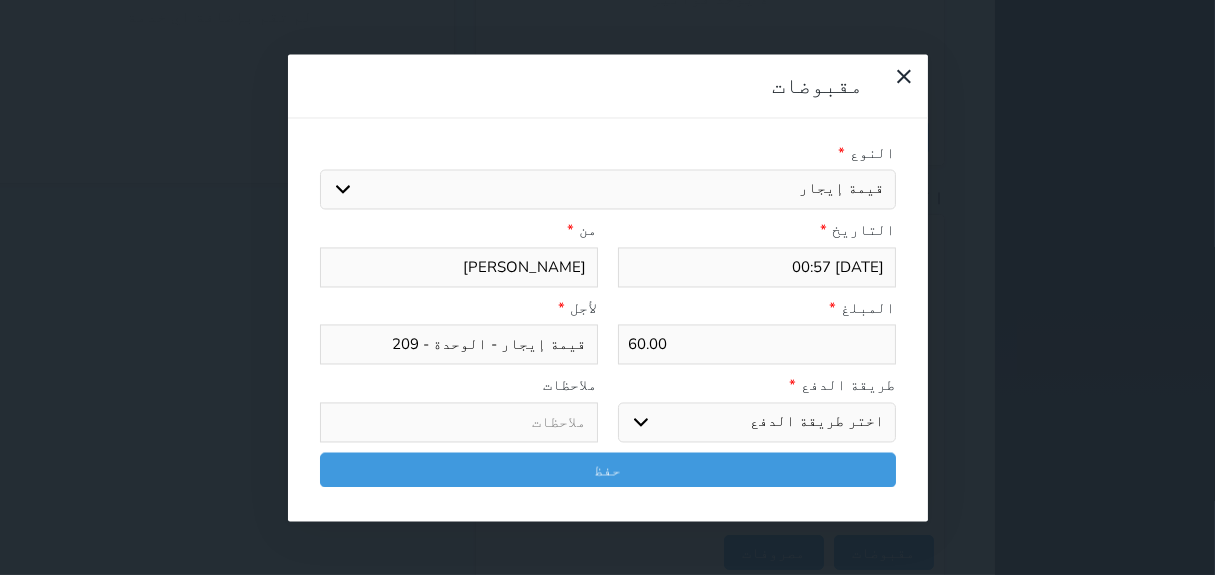 click on "اختر طريقة الدفع   دفع نقدى   تحويل بنكى   مدى   بطاقة ائتمان   آجل" at bounding box center [757, 422] 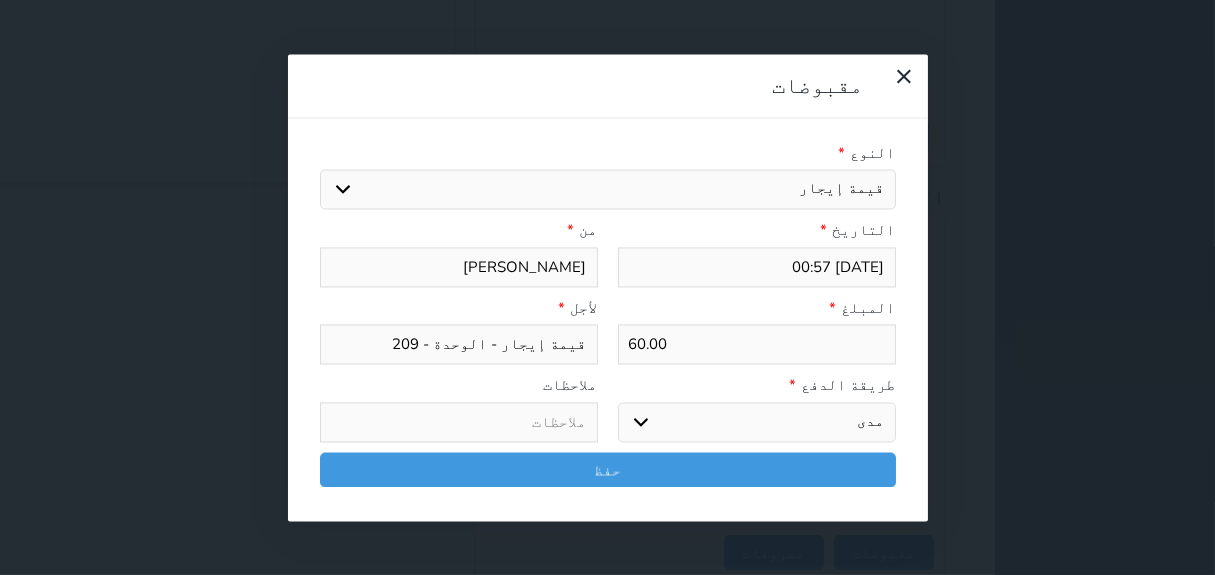 click on "اختر طريقة الدفع   دفع نقدى   تحويل بنكى   مدى   بطاقة ائتمان   آجل" at bounding box center [757, 422] 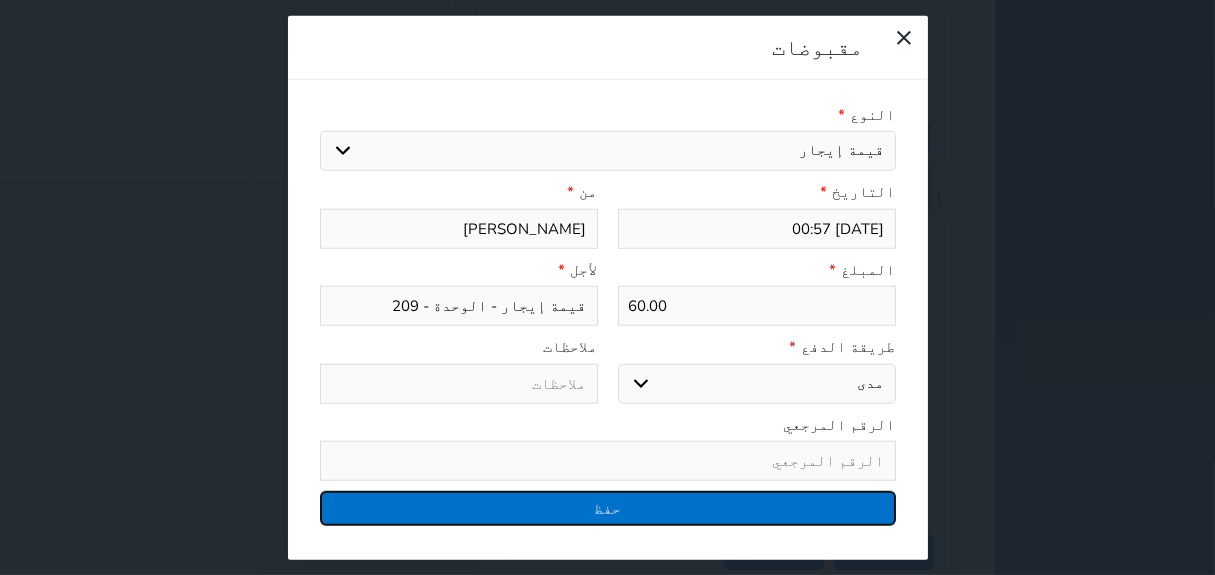 click on "حفظ" at bounding box center [608, 508] 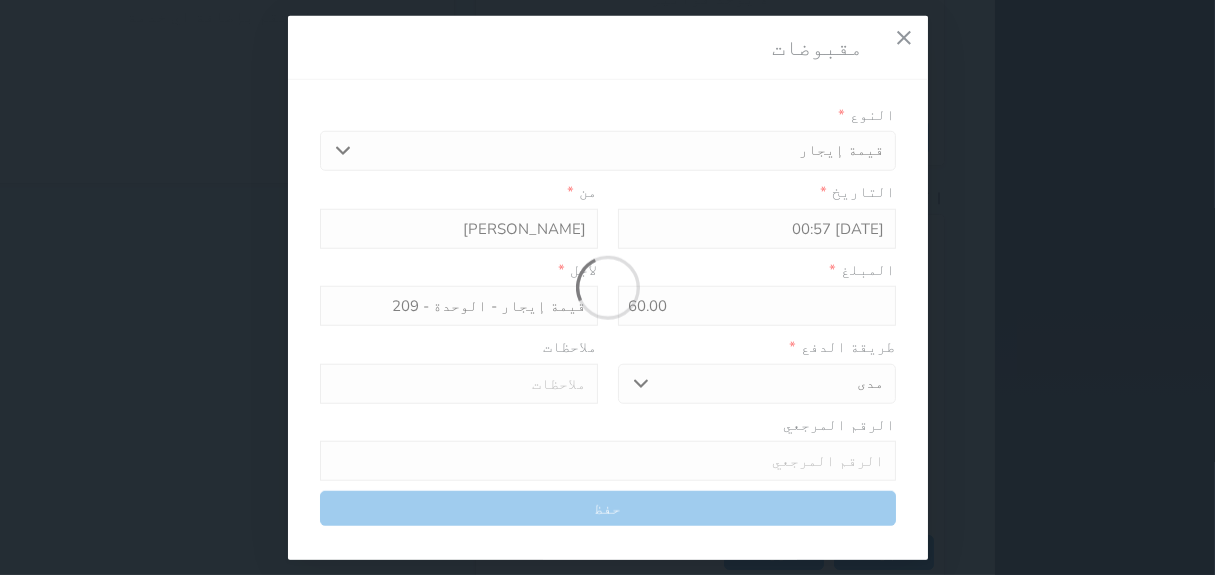 select 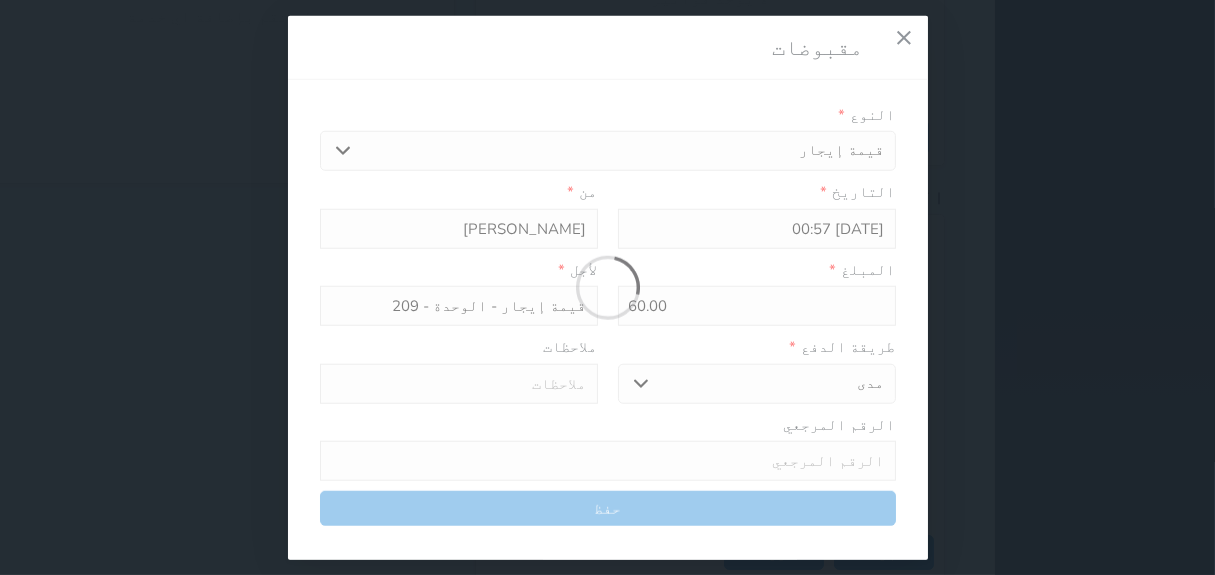 type 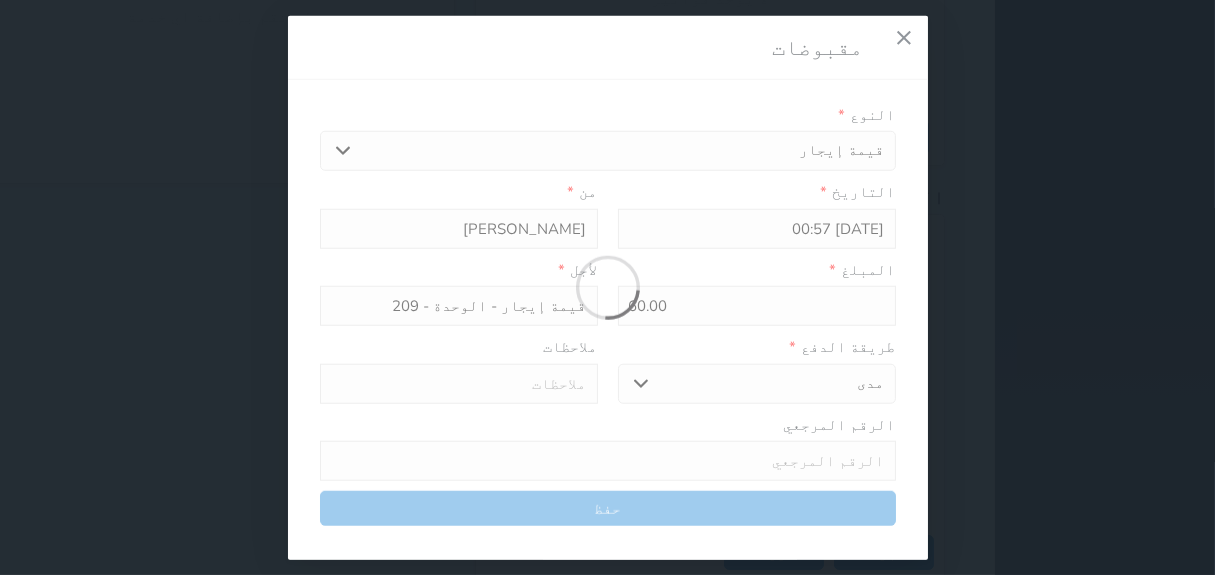 type on "0" 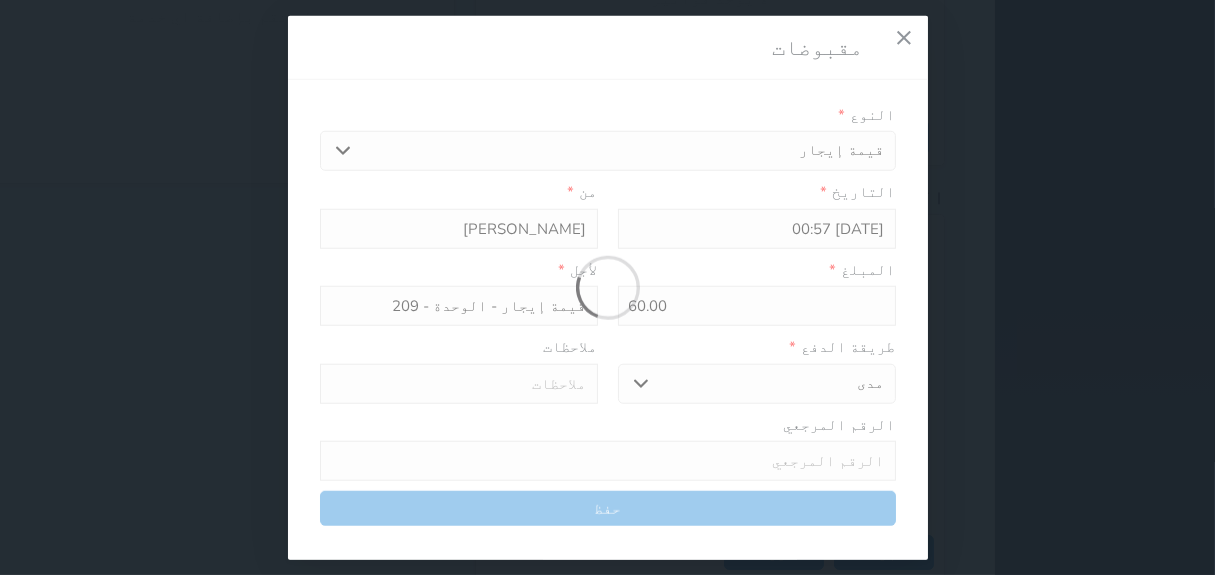 select 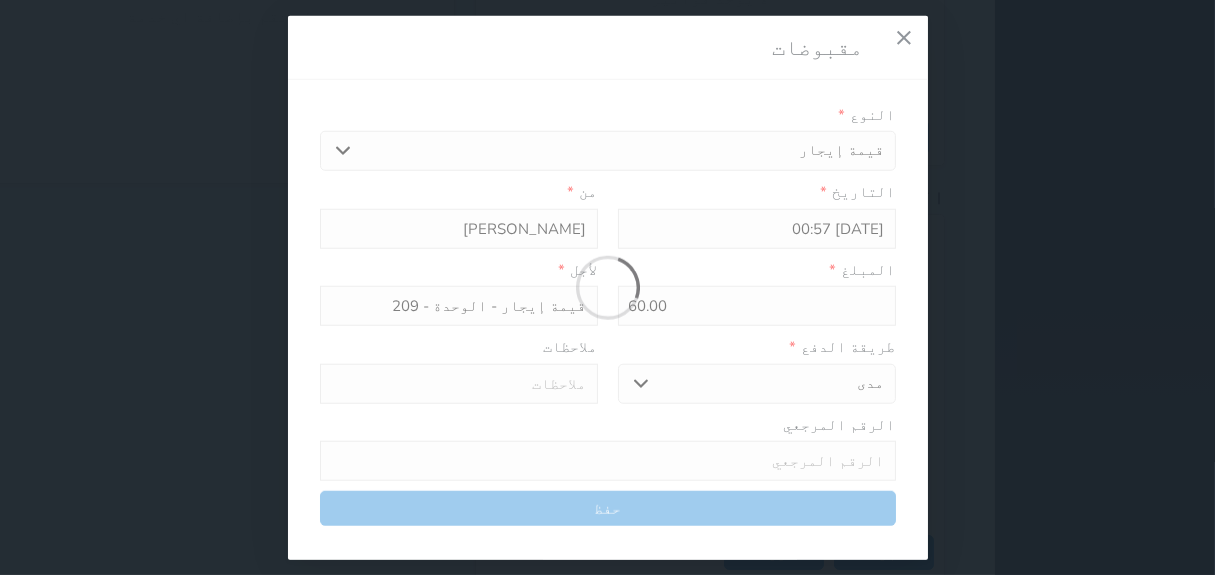 type on "0" 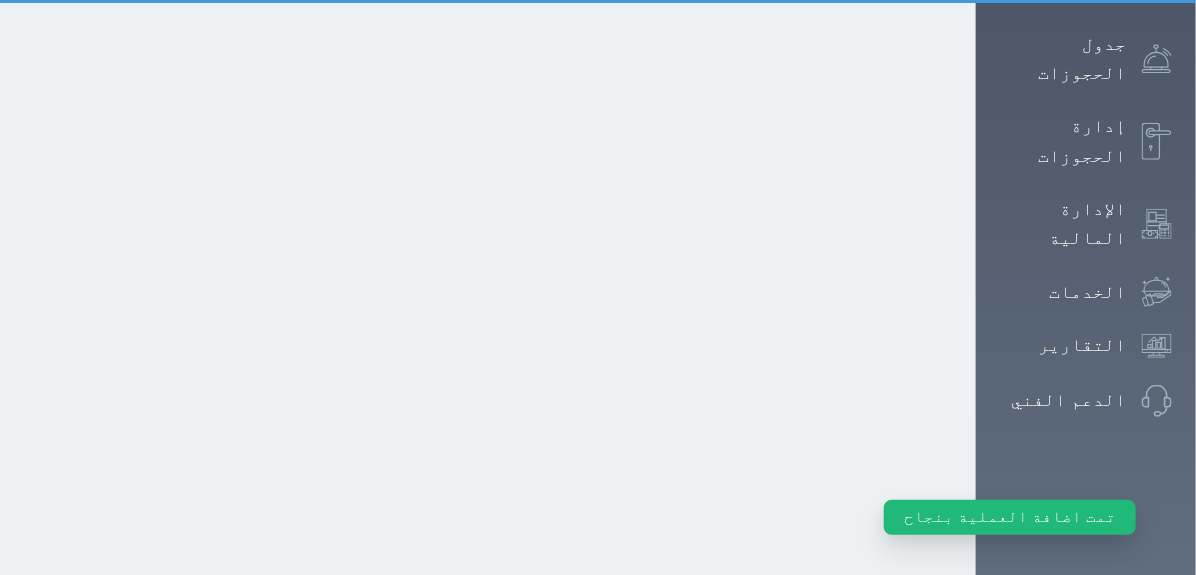 scroll, scrollTop: 1, scrollLeft: 0, axis: vertical 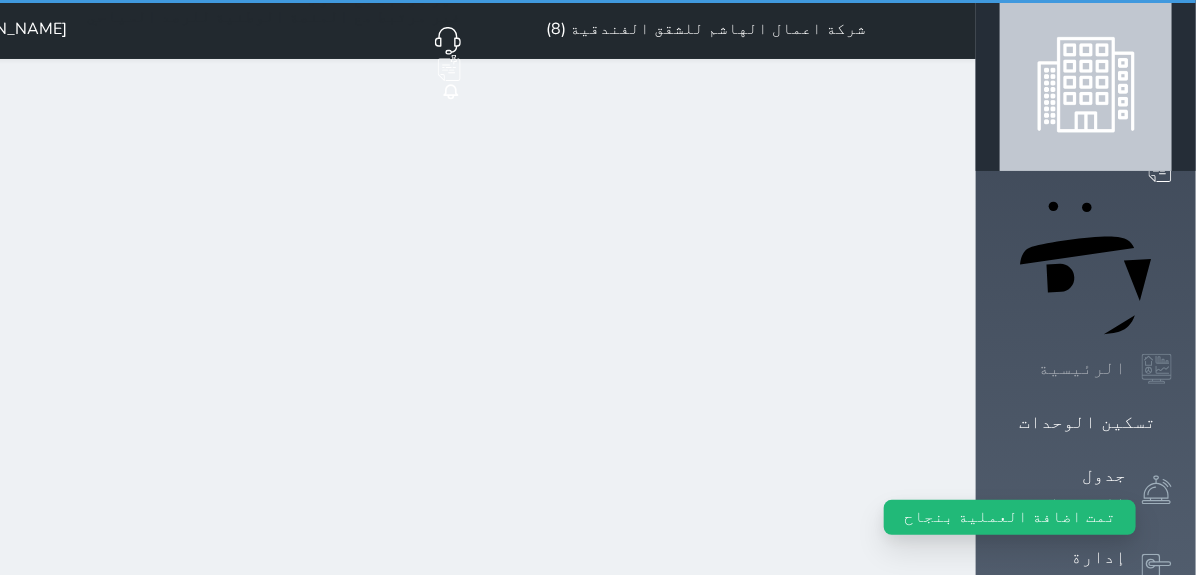 select on "1" 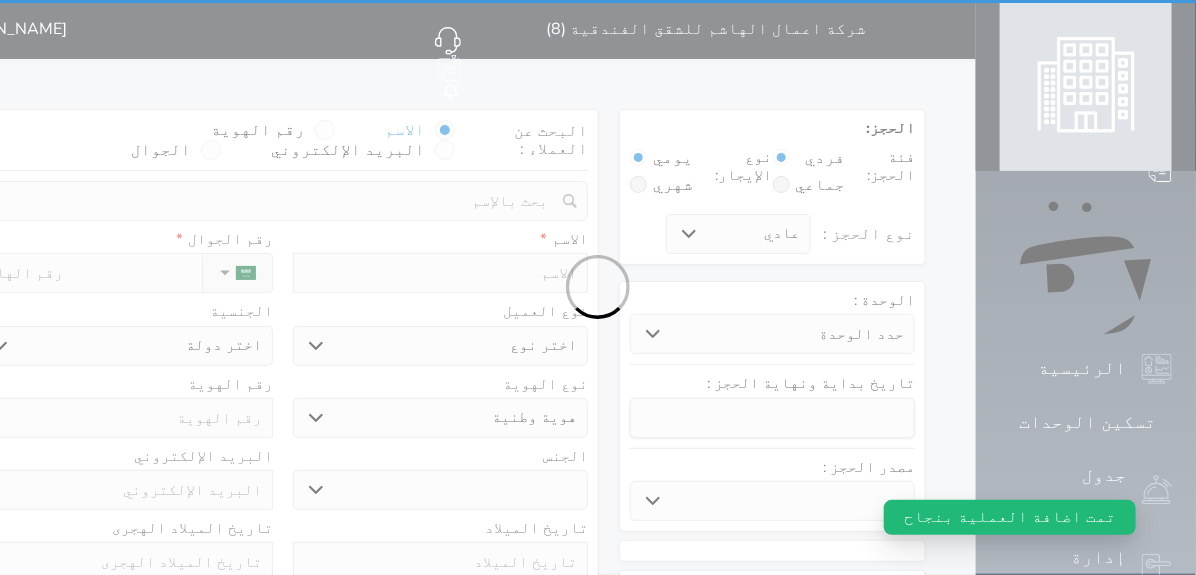 scroll, scrollTop: 0, scrollLeft: 0, axis: both 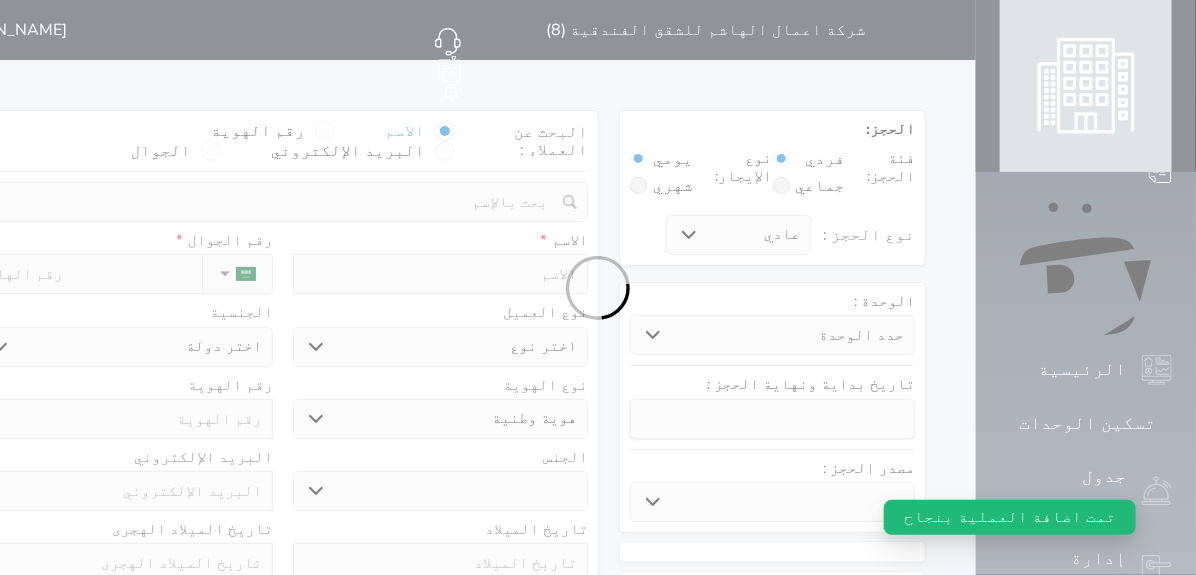 select 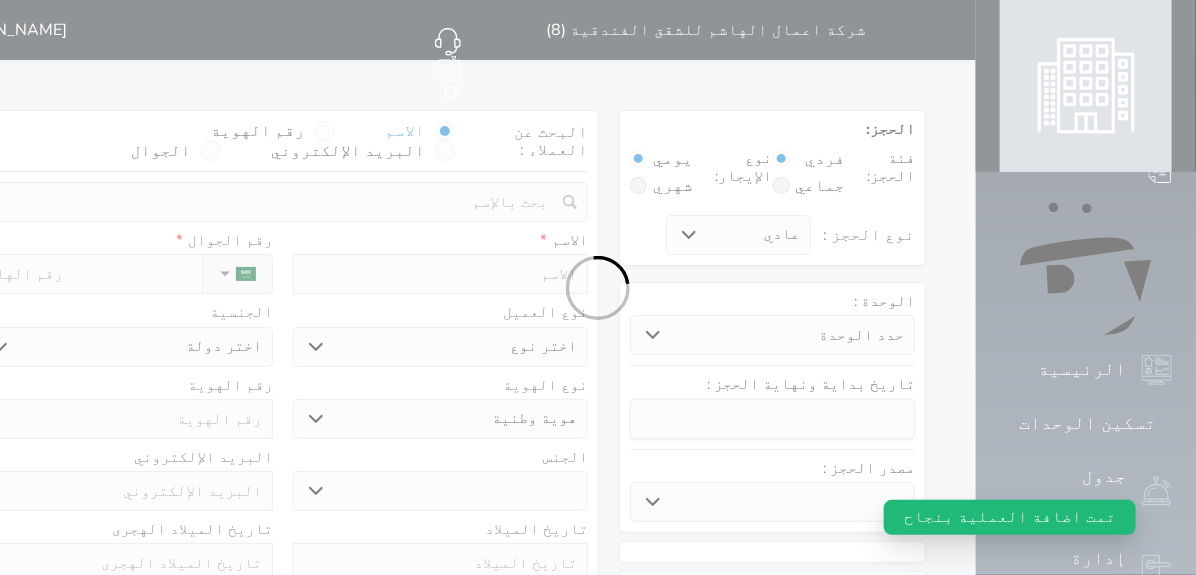 select 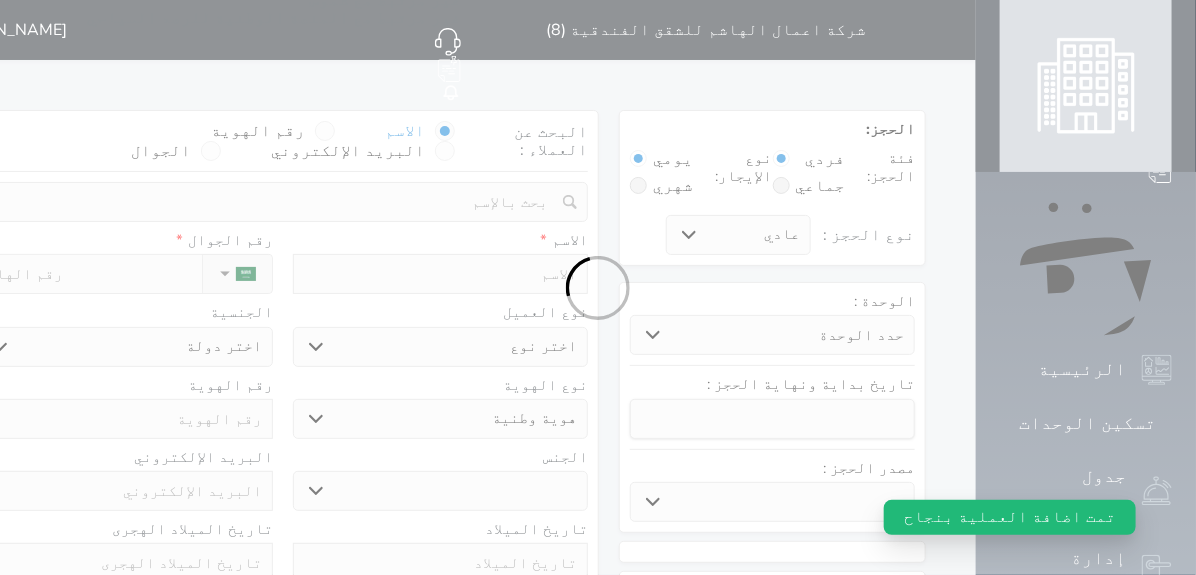 select 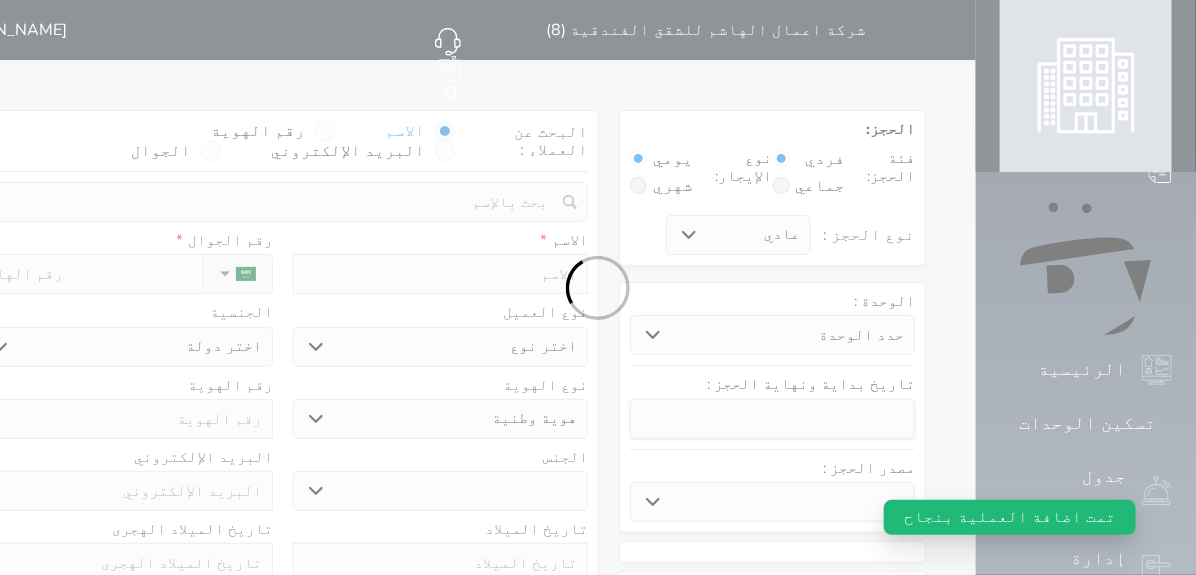 select 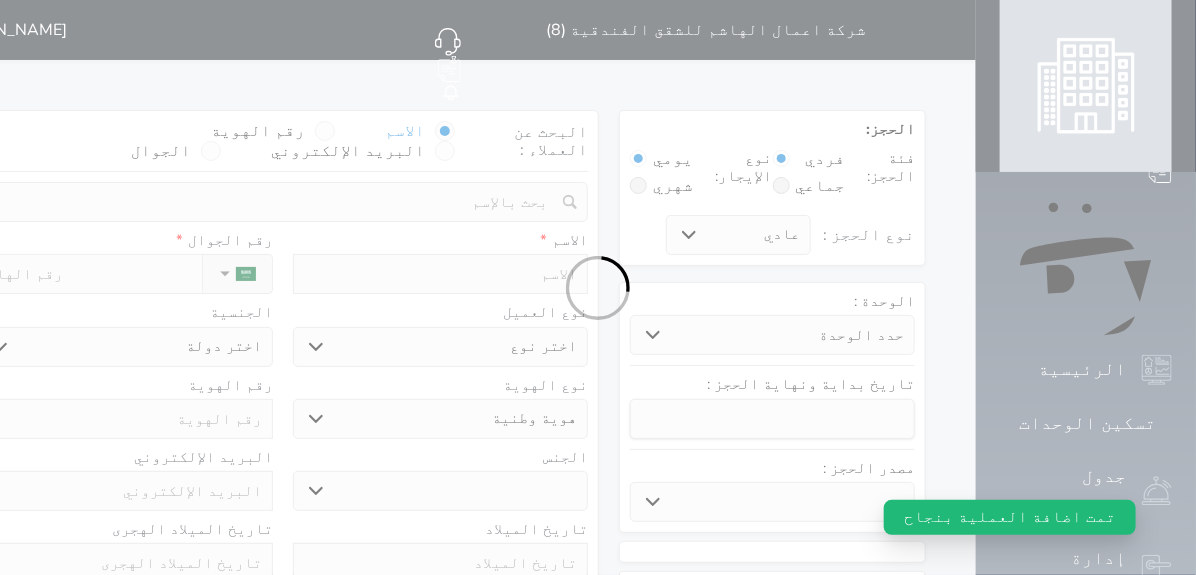 select 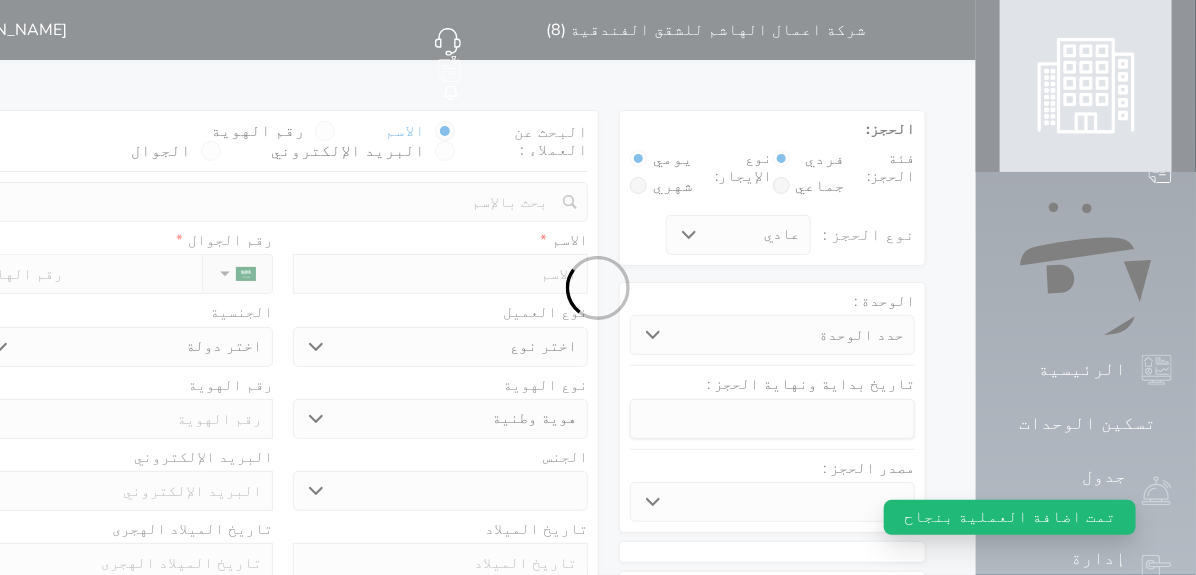 select 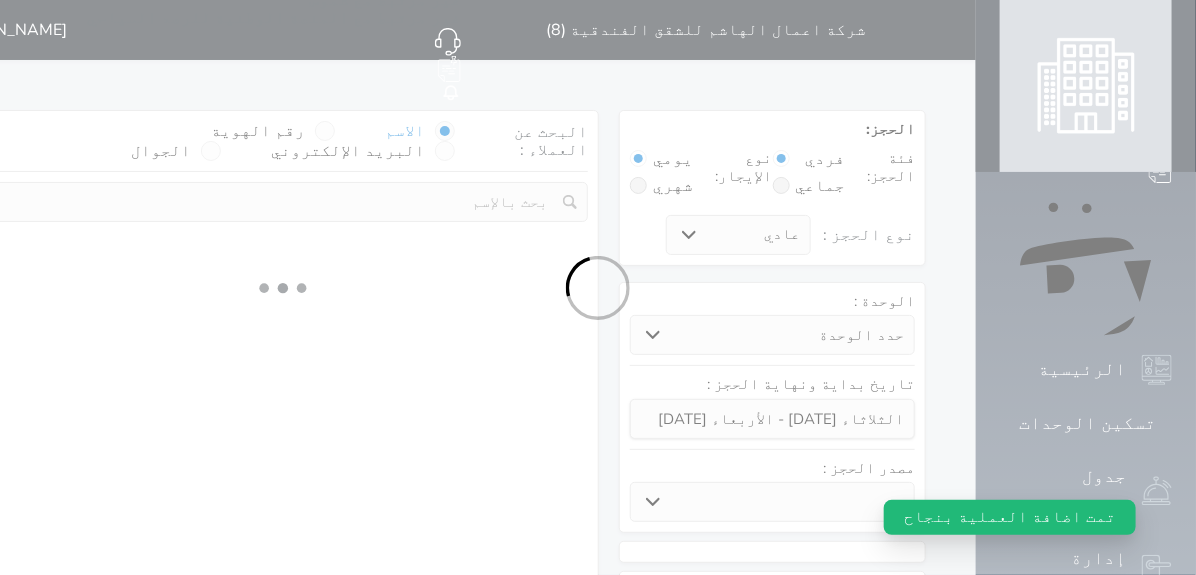 select 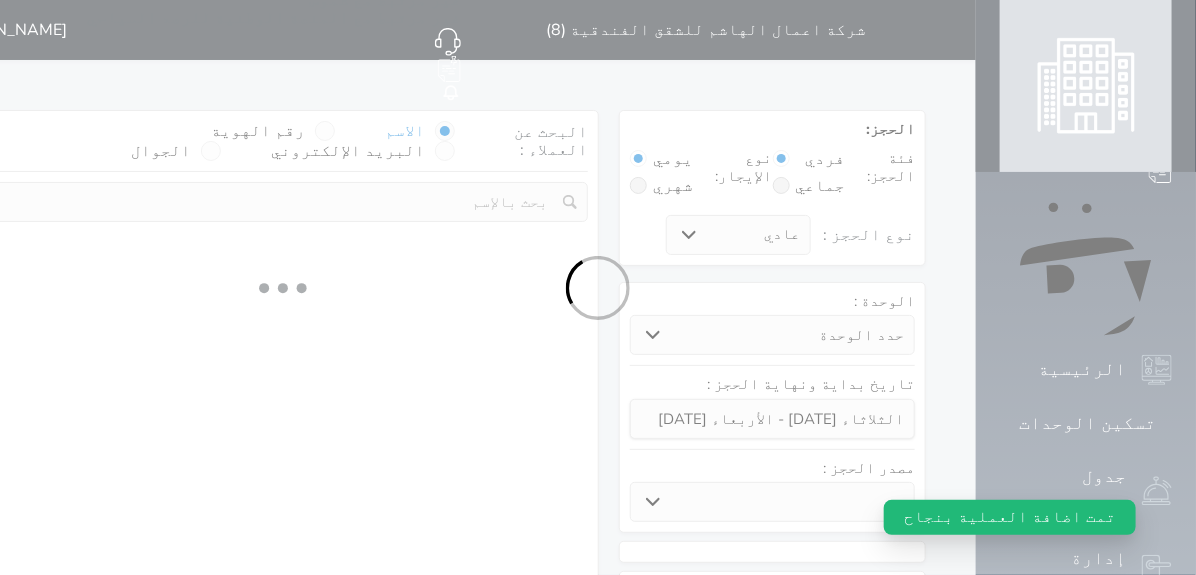 select on "1" 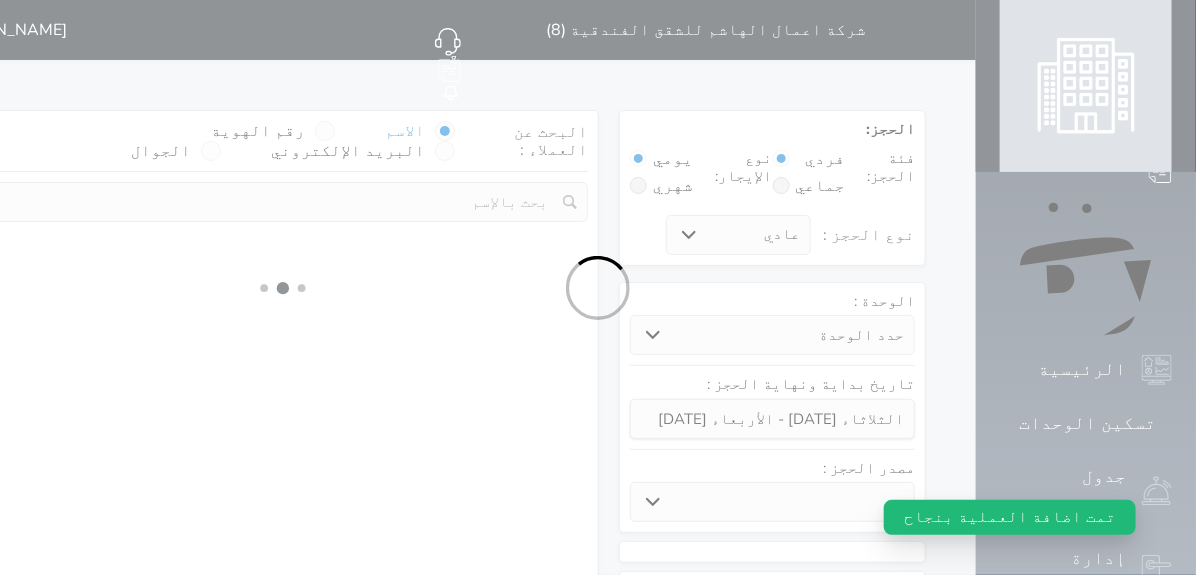 select on "113" 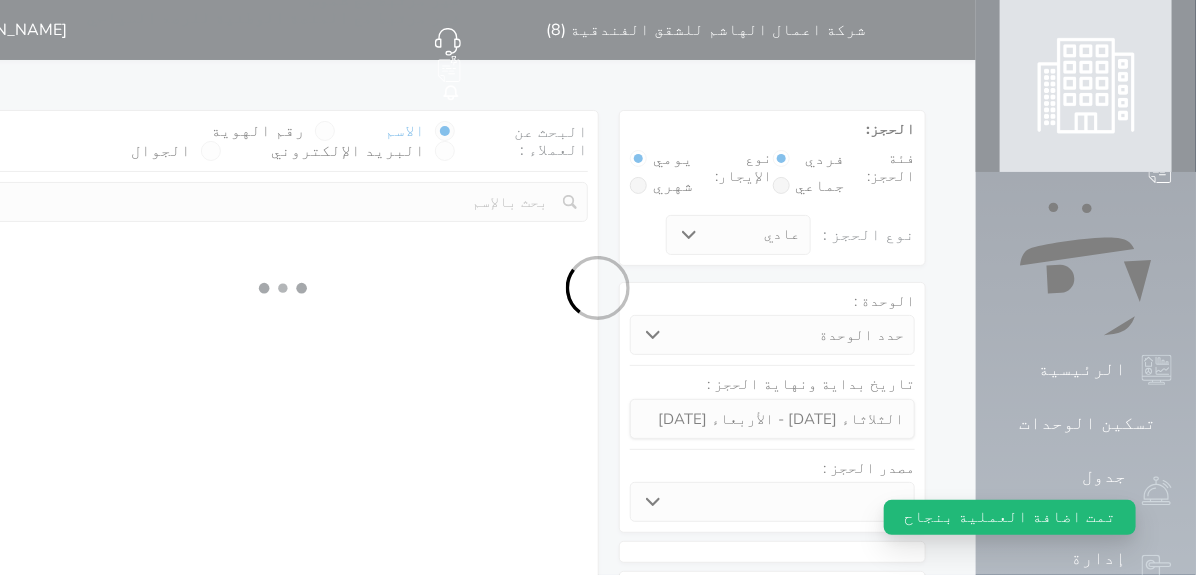 select on "1" 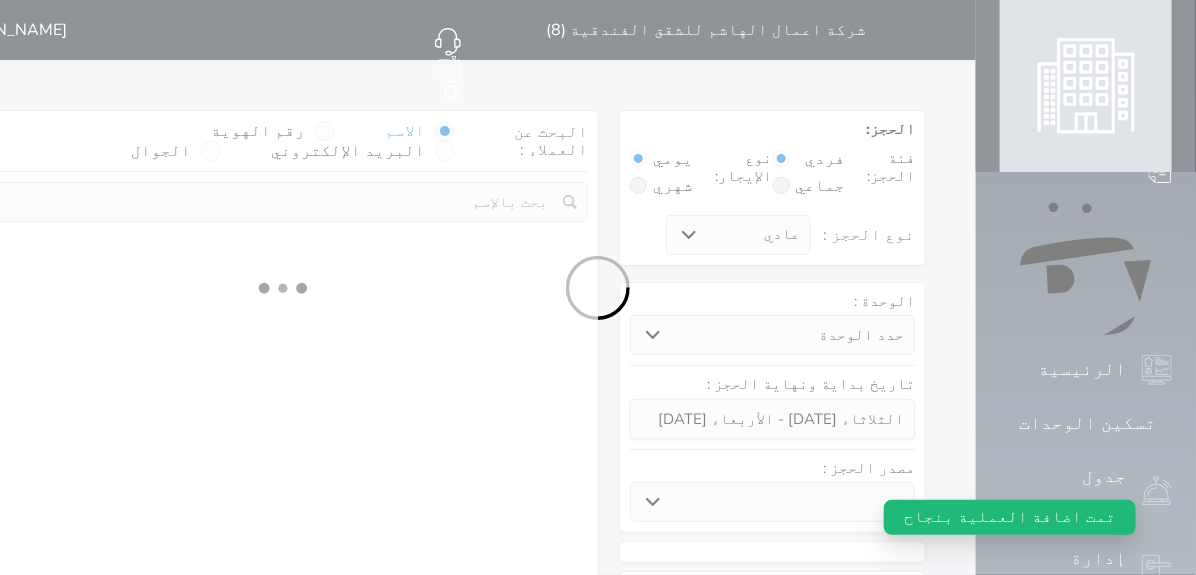 select 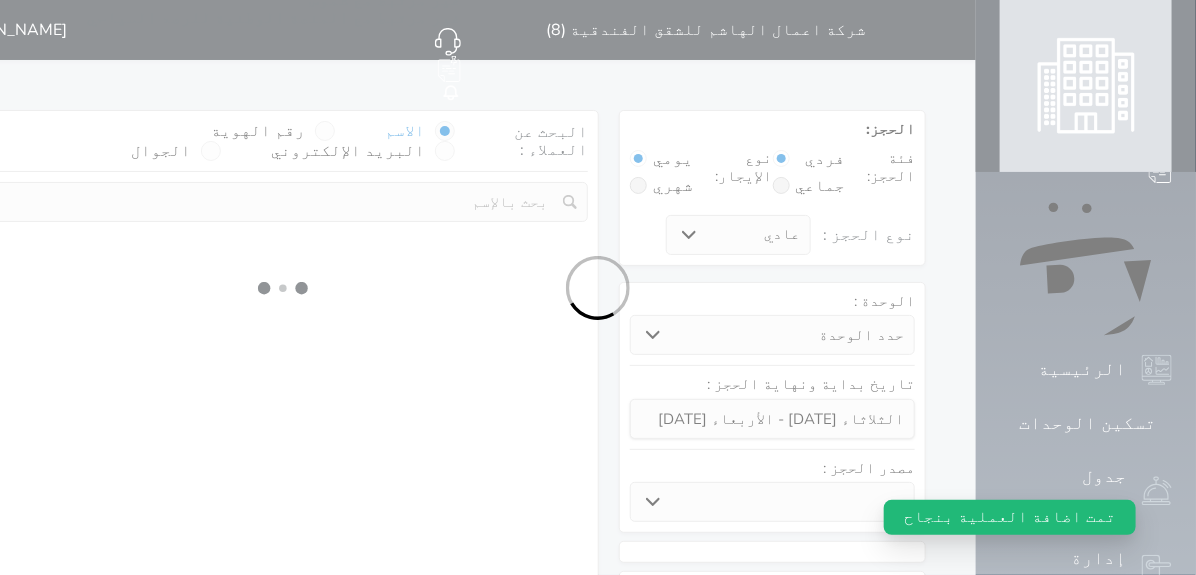select on "7" 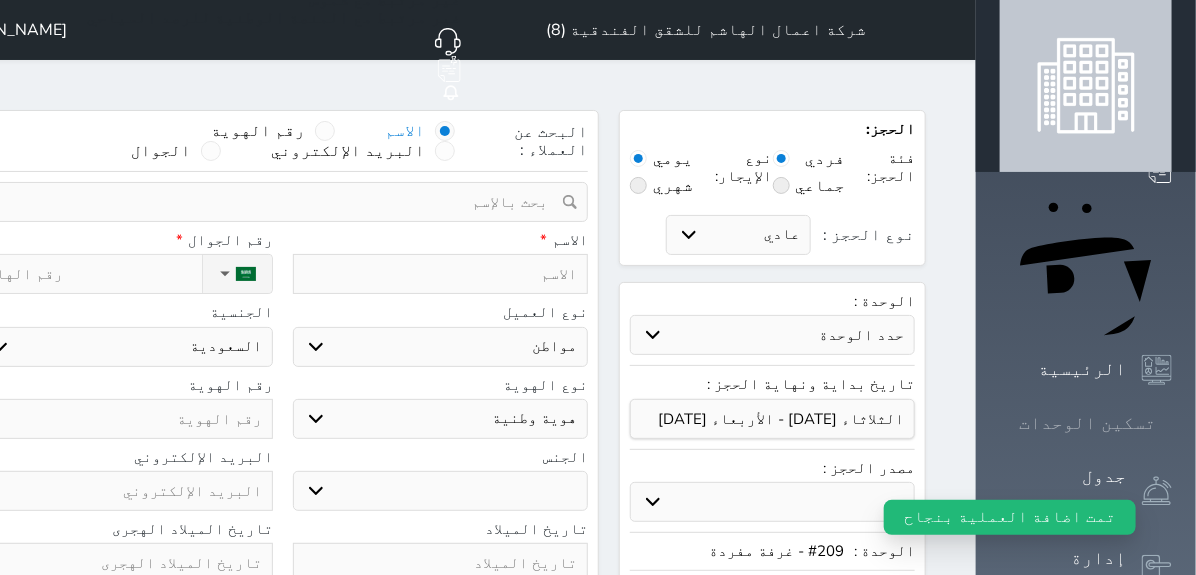 click at bounding box center [1172, 423] 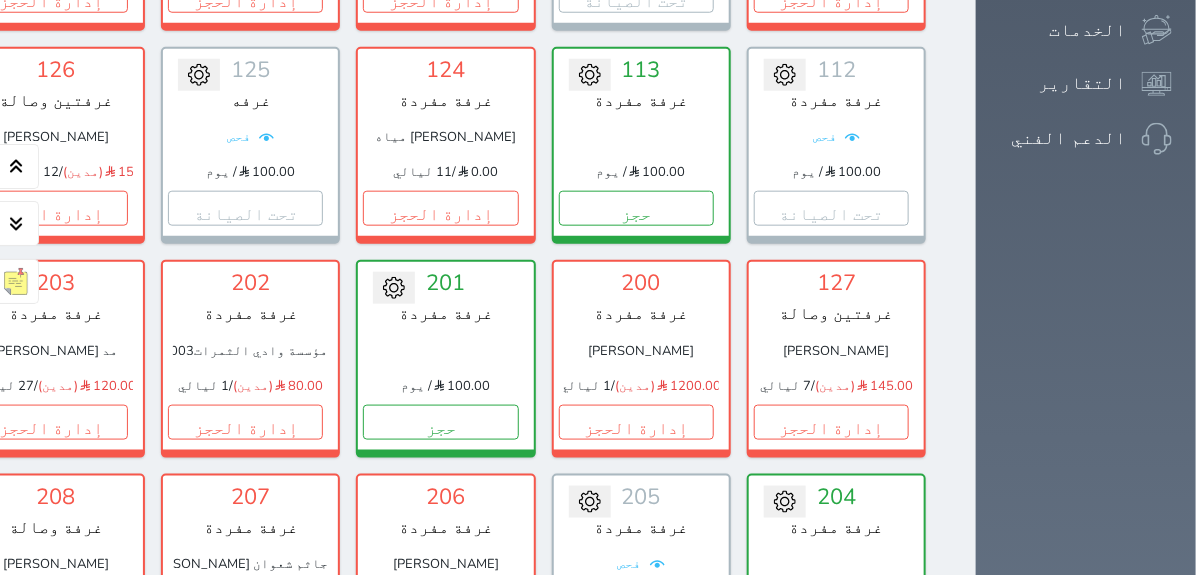 scroll, scrollTop: 697, scrollLeft: 0, axis: vertical 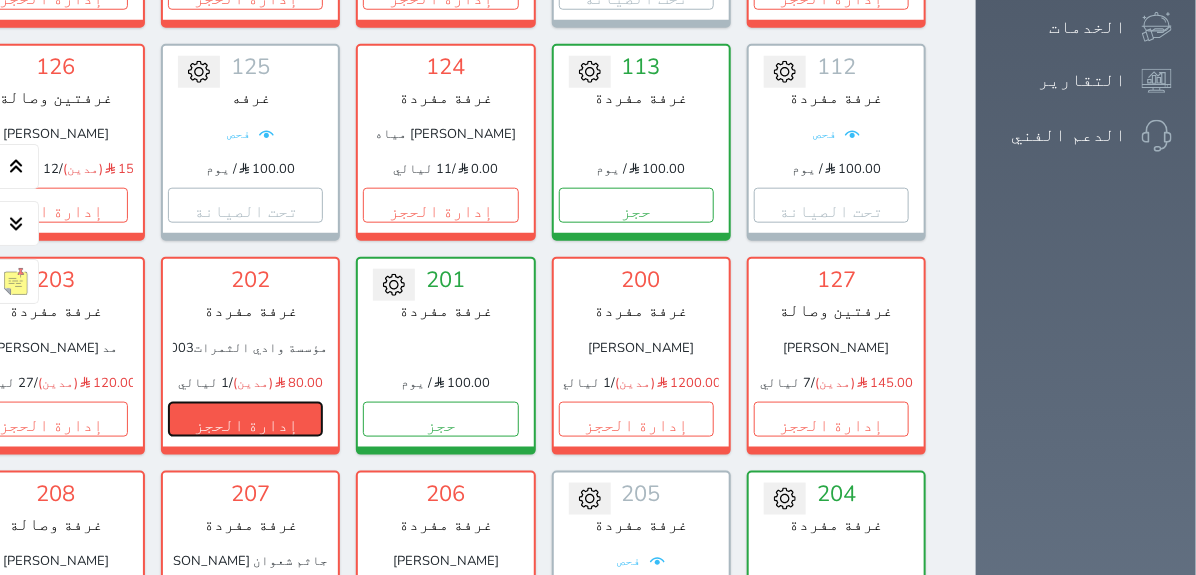 click on "إدارة الحجز" at bounding box center (245, 419) 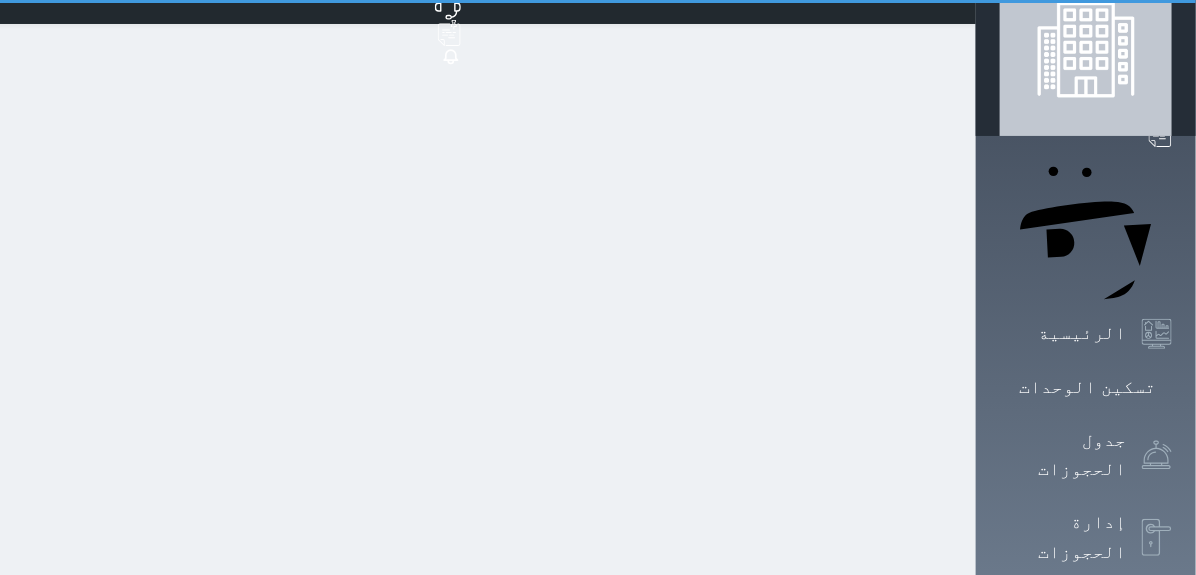 scroll, scrollTop: 0, scrollLeft: 0, axis: both 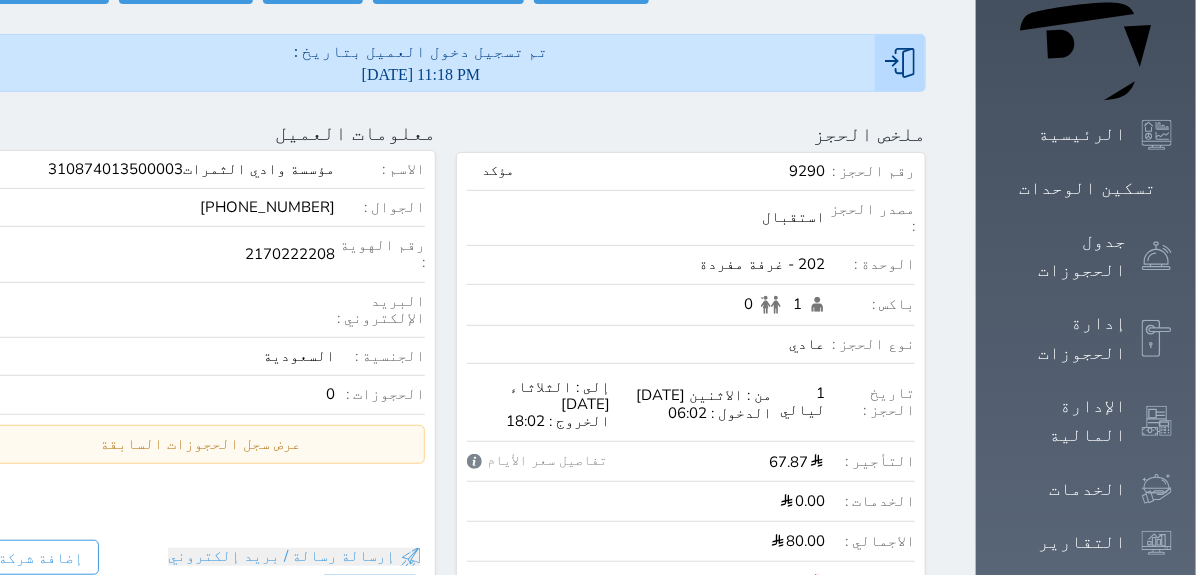 select 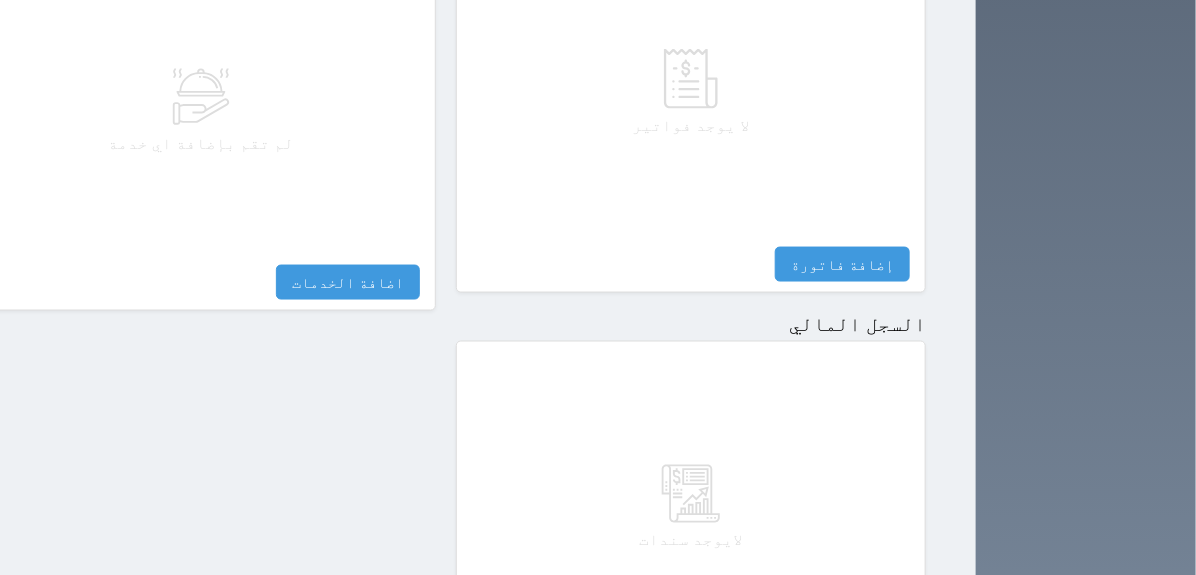 scroll, scrollTop: 1080, scrollLeft: 0, axis: vertical 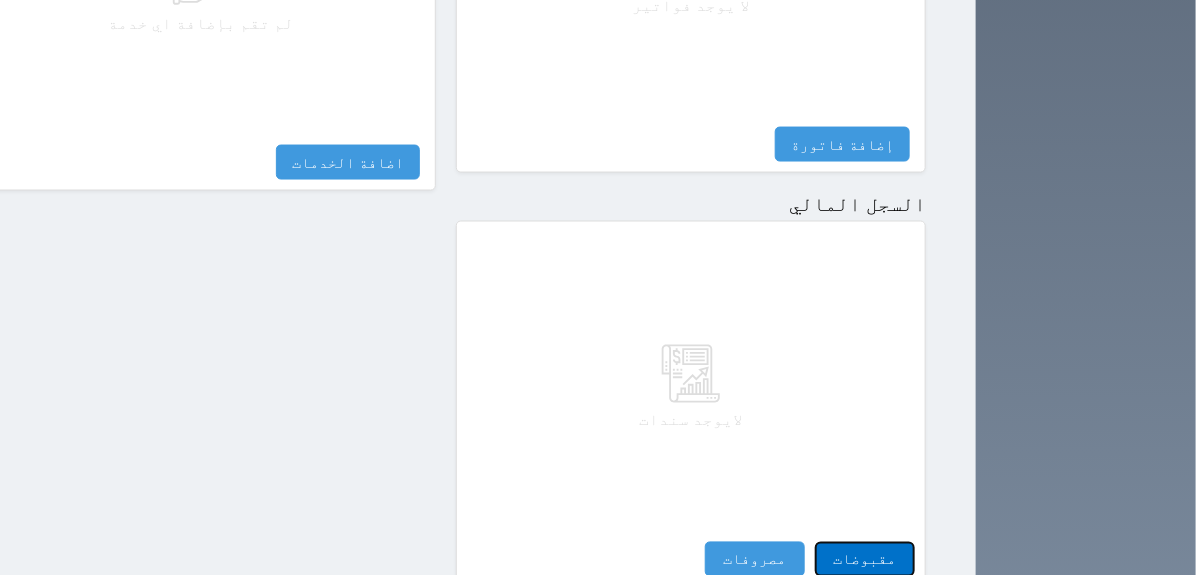 click on "مقبوضات" at bounding box center (865, 559) 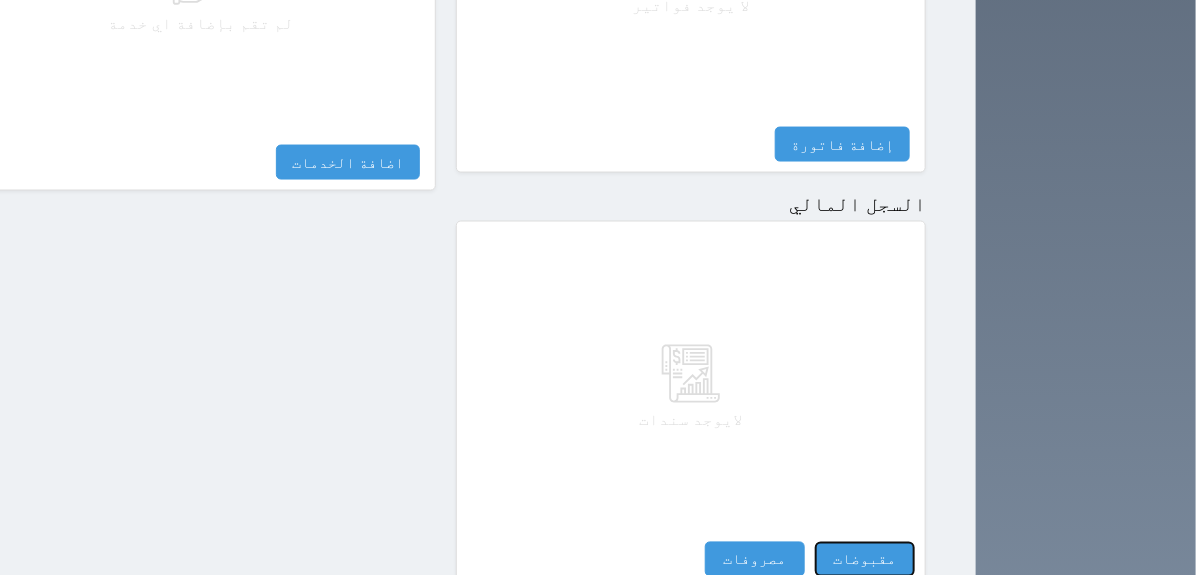 select 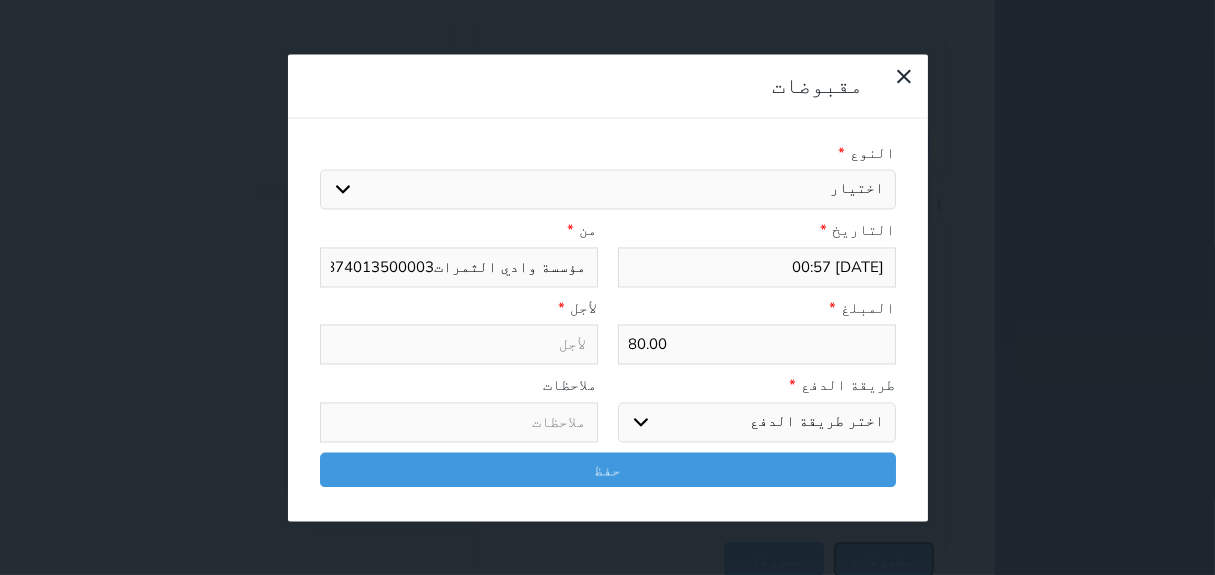 select 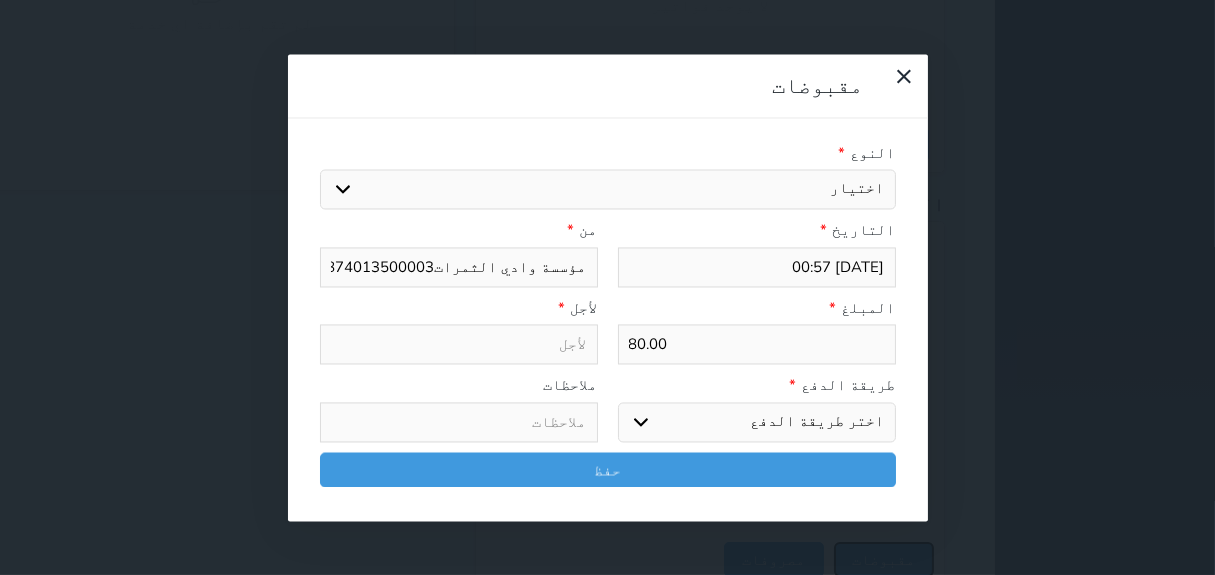 select 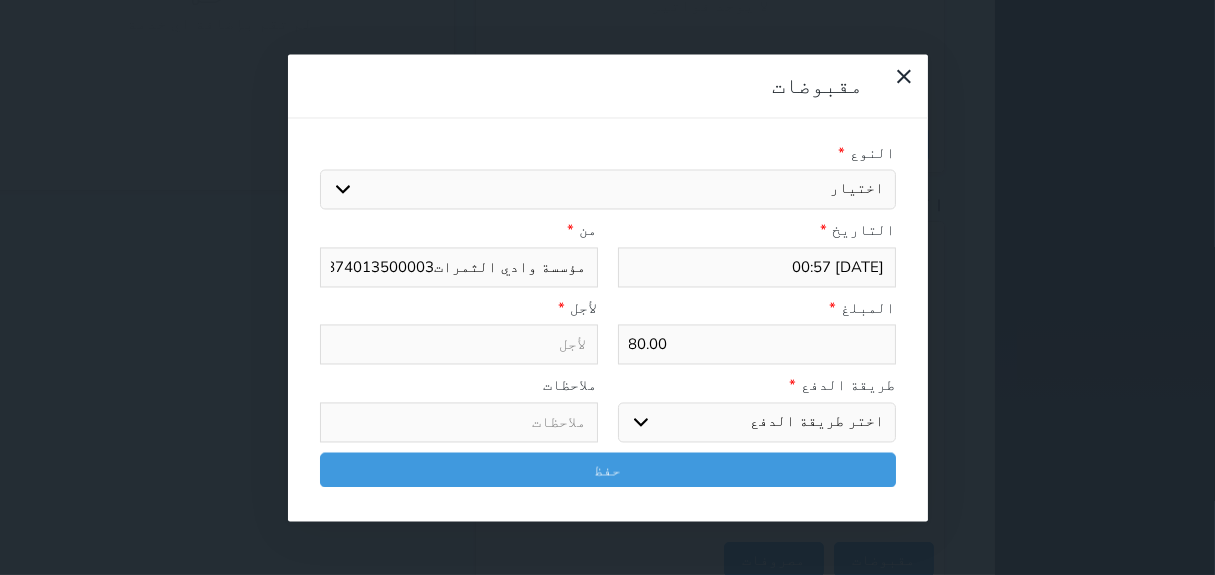 click on "اختيار   مقبوضات عامة قيمة إيجار فواتير تامين عربون لا ينطبق آخر مغسلة واي فاي - الإنترنت مواقف السيارات طعام الأغذية والمشروبات مشروبات المشروبات الباردة المشروبات الساخنة الإفطار غداء عشاء مخبز و كعك حمام سباحة الصالة الرياضية سبا و خدمات الجمال اختيار وإسقاط (خدمات النقل) ميني بار كابل - تلفزيون سرير إضافي تصفيف الشعر التسوق خدمات الجولات السياحية المنظمة خدمات الدليل السياحي" at bounding box center [608, 190] 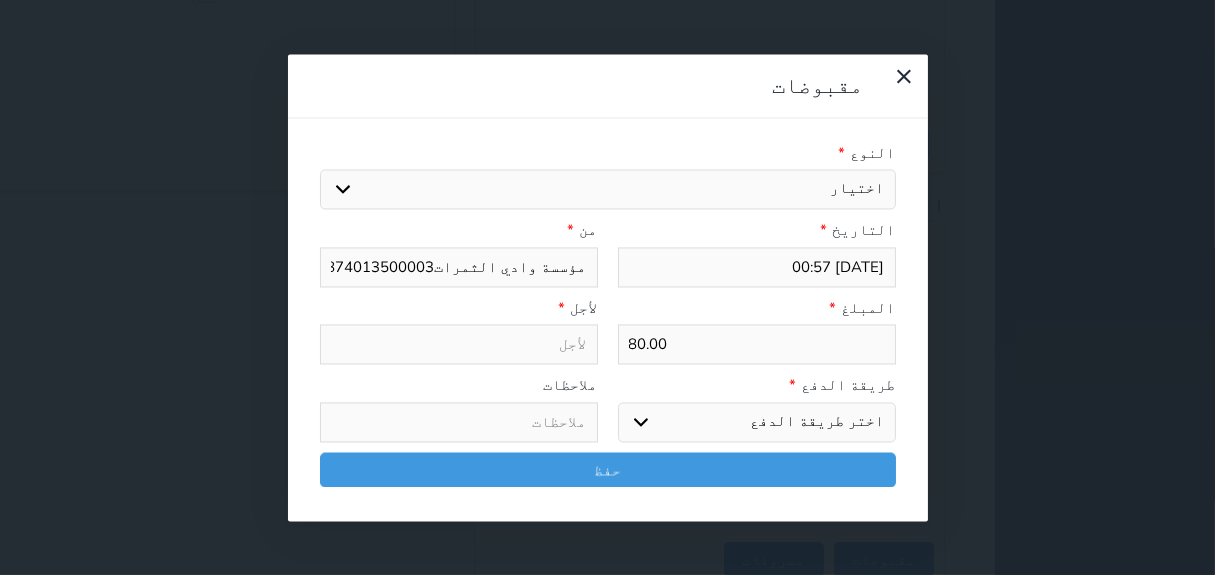 select on "77519" 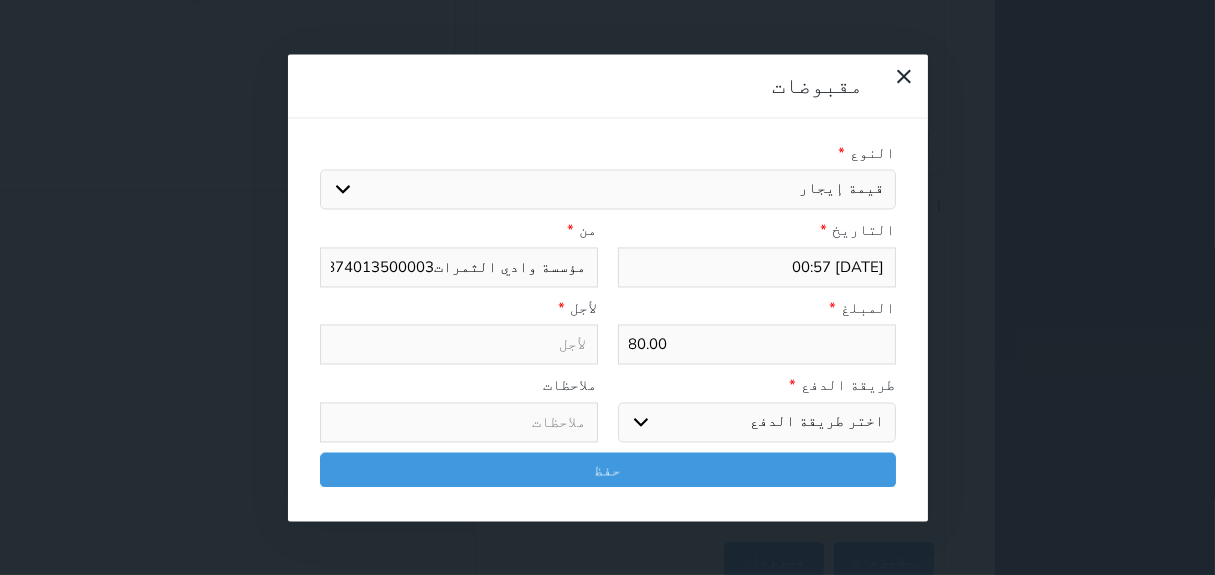 click on "اختيار   مقبوضات عامة قيمة إيجار فواتير تامين عربون لا ينطبق آخر مغسلة واي فاي - الإنترنت مواقف السيارات طعام الأغذية والمشروبات مشروبات المشروبات الباردة المشروبات الساخنة الإفطار غداء عشاء مخبز و كعك حمام سباحة الصالة الرياضية سبا و خدمات الجمال اختيار وإسقاط (خدمات النقل) ميني بار كابل - تلفزيون سرير إضافي تصفيف الشعر التسوق خدمات الجولات السياحية المنظمة خدمات الدليل السياحي" at bounding box center (608, 190) 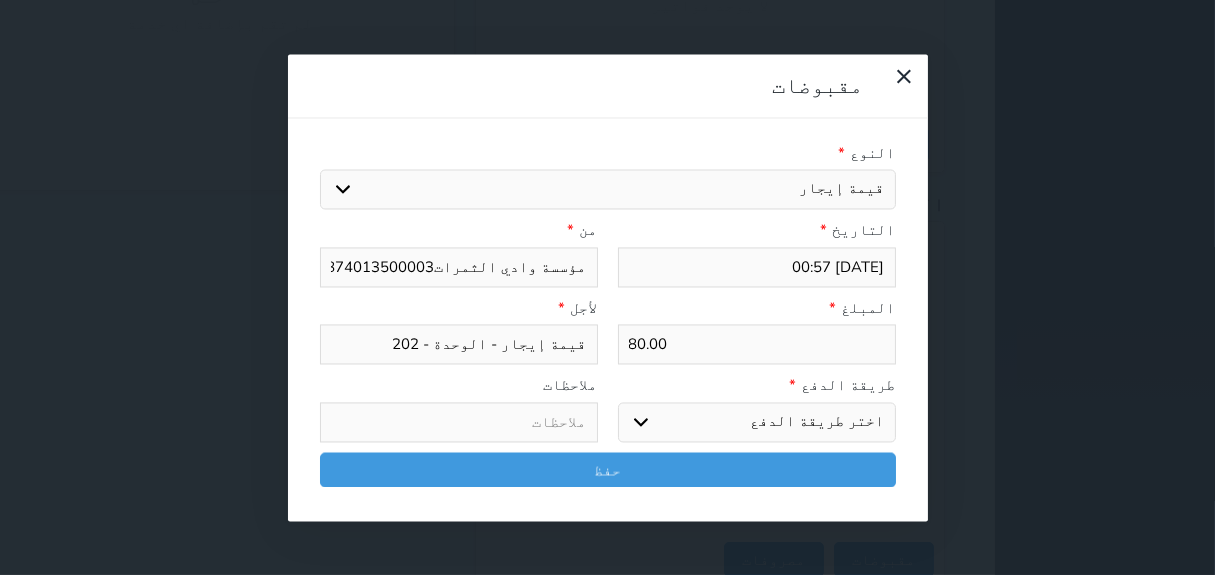click on "اختر طريقة الدفع   دفع نقدى   تحويل بنكى   مدى   بطاقة ائتمان   آجل" at bounding box center (757, 422) 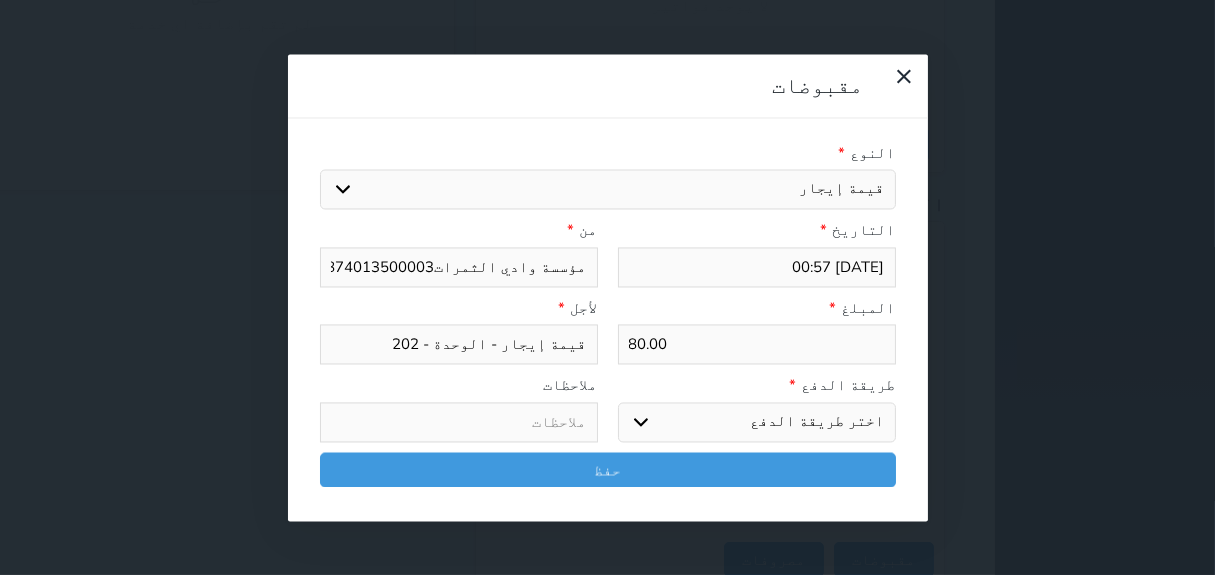select on "cash" 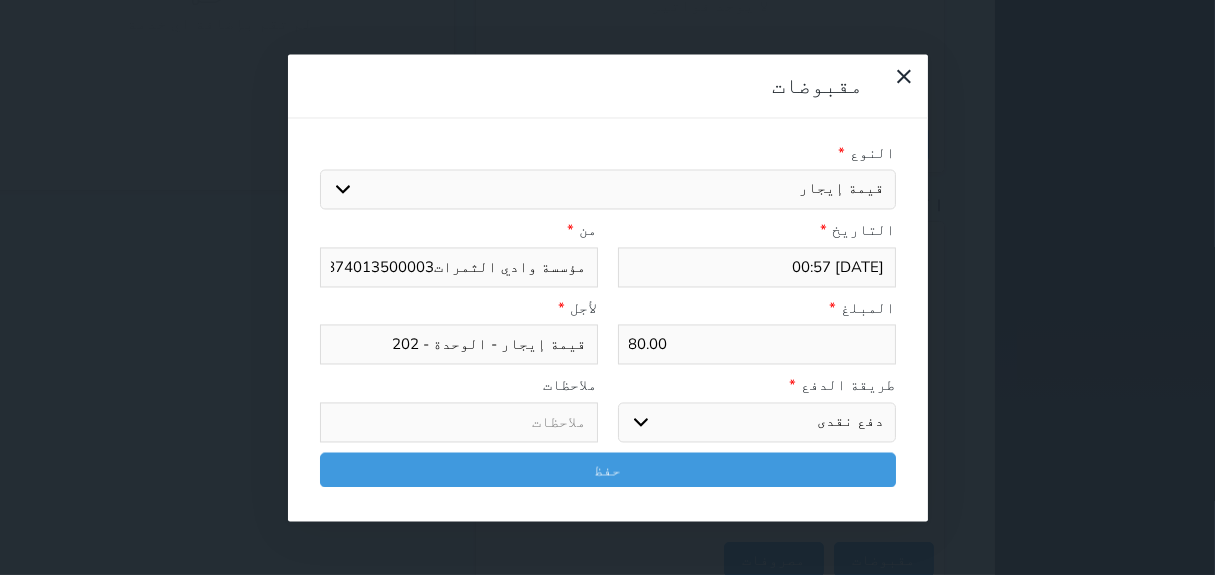 click on "اختر طريقة الدفع   دفع نقدى   تحويل بنكى   مدى   بطاقة ائتمان   آجل" at bounding box center [757, 422] 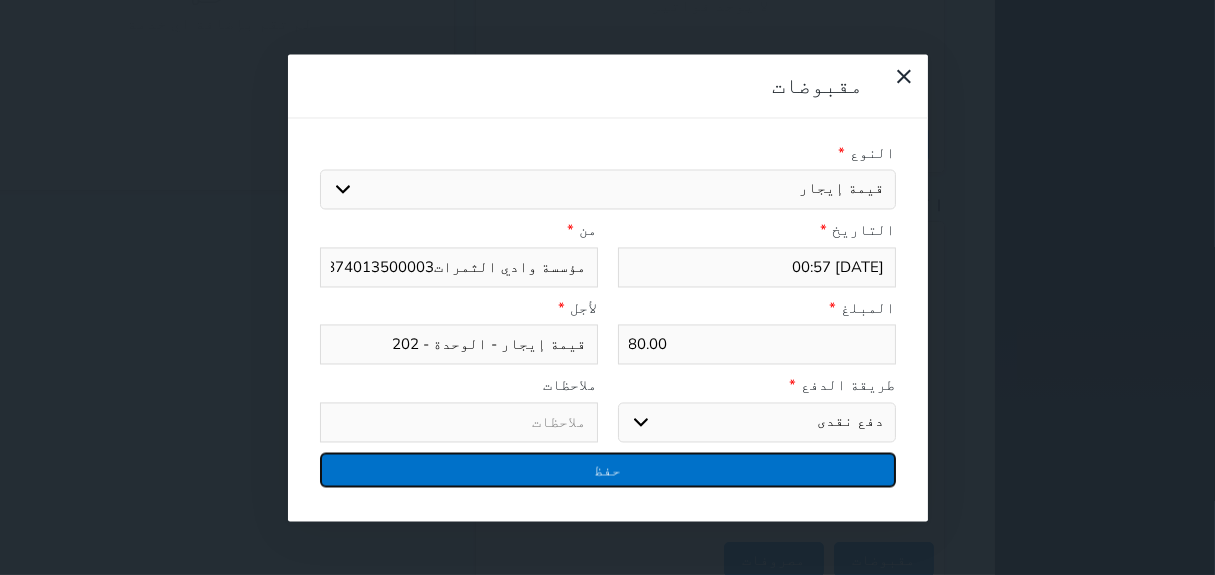 click on "حفظ" at bounding box center [608, 469] 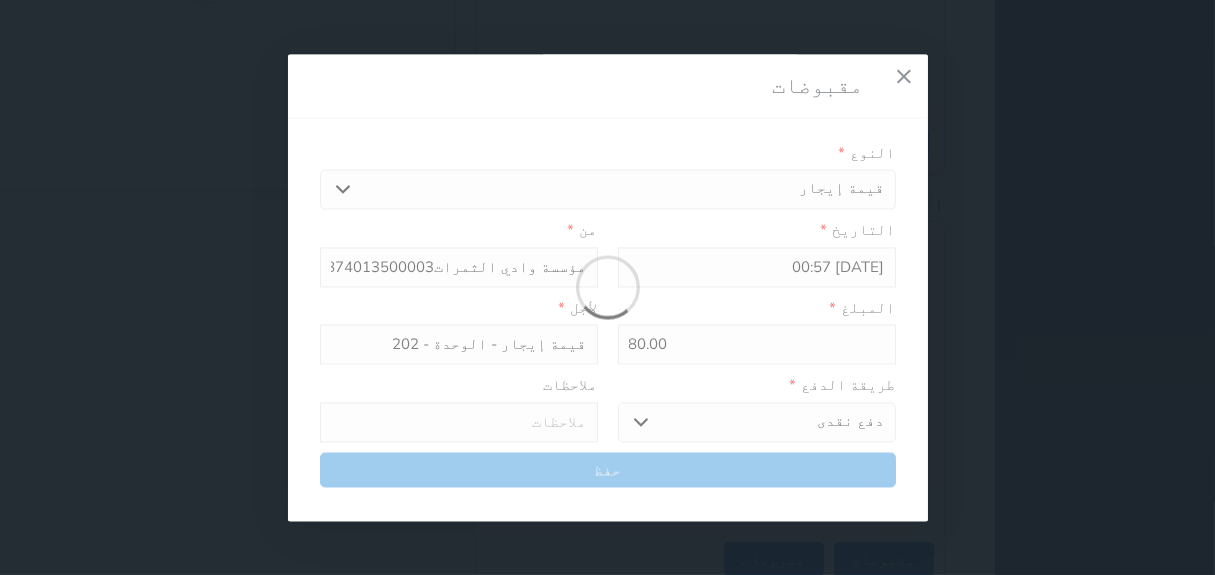 select 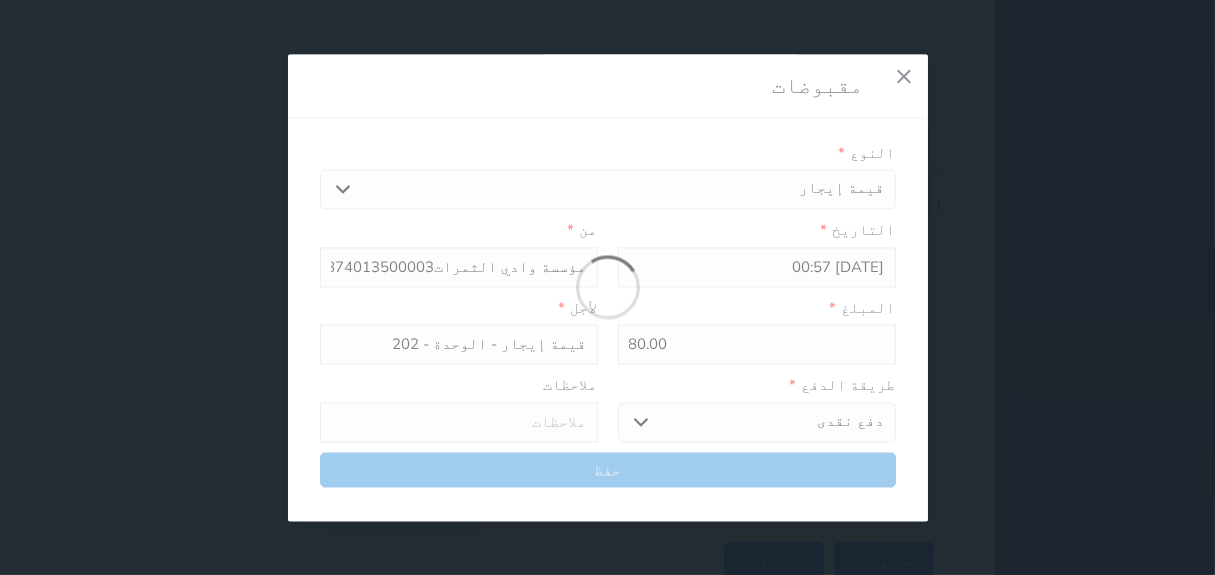 type 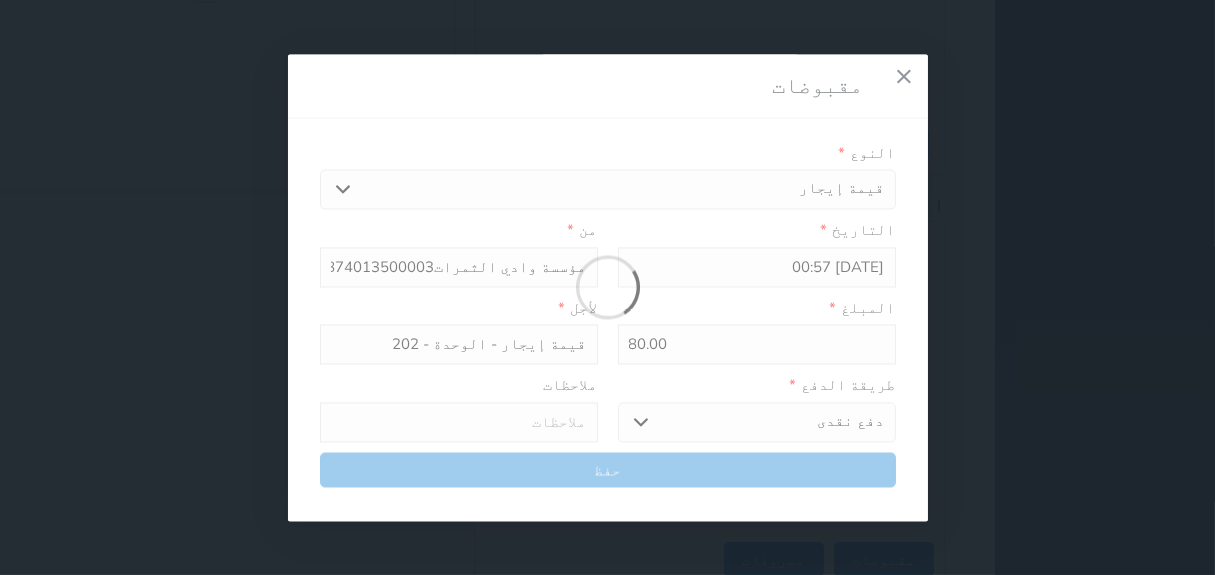 type on "0" 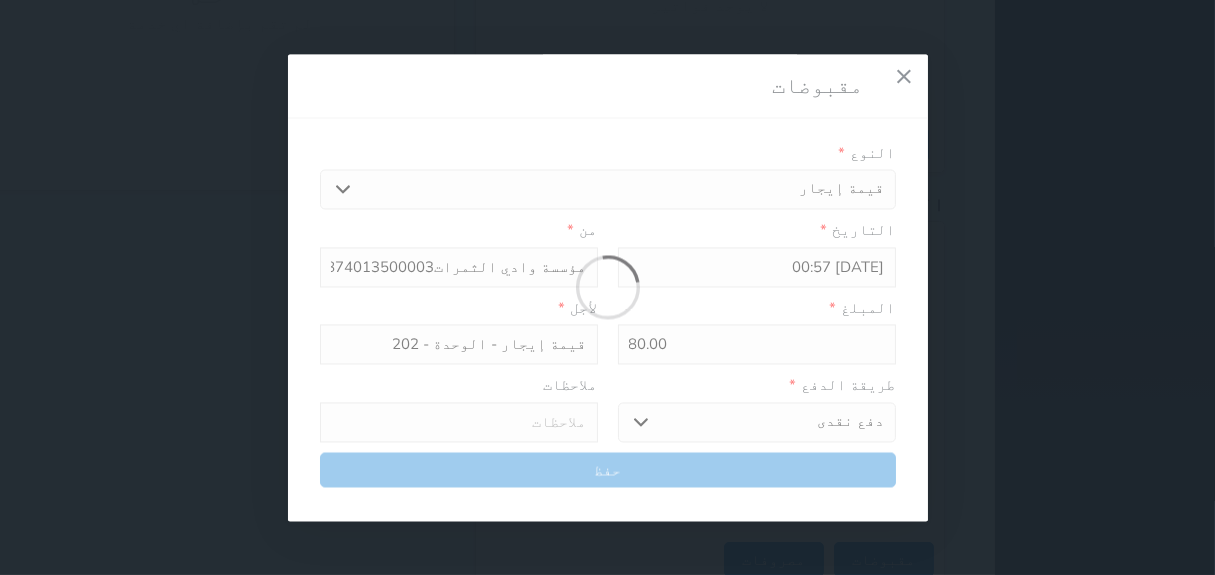 select 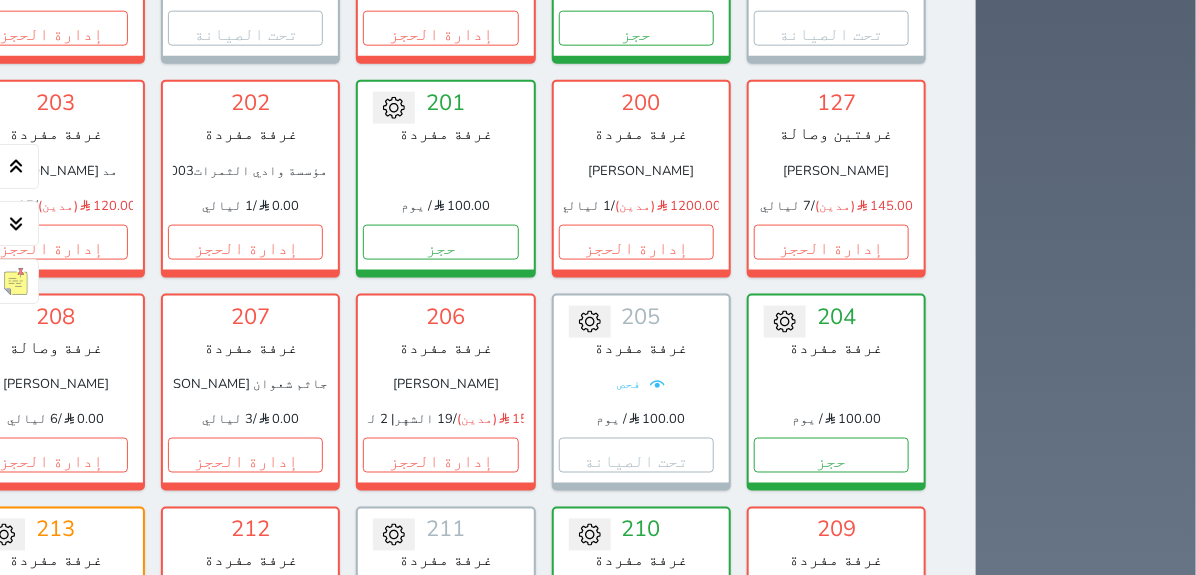 scroll, scrollTop: 823, scrollLeft: 0, axis: vertical 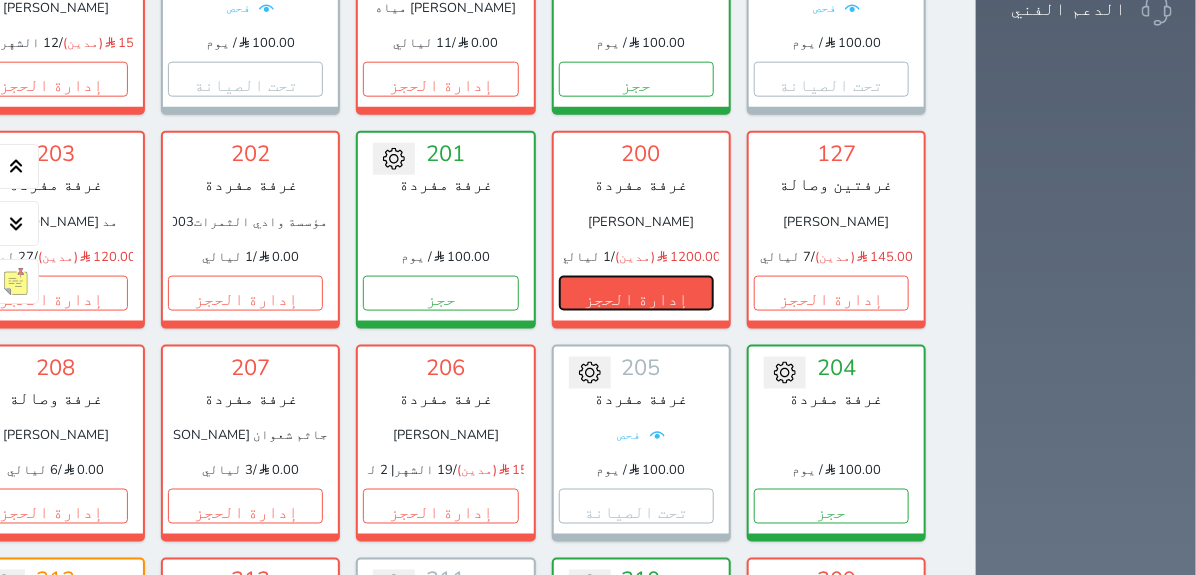click on "إدارة الحجز" at bounding box center [636, 293] 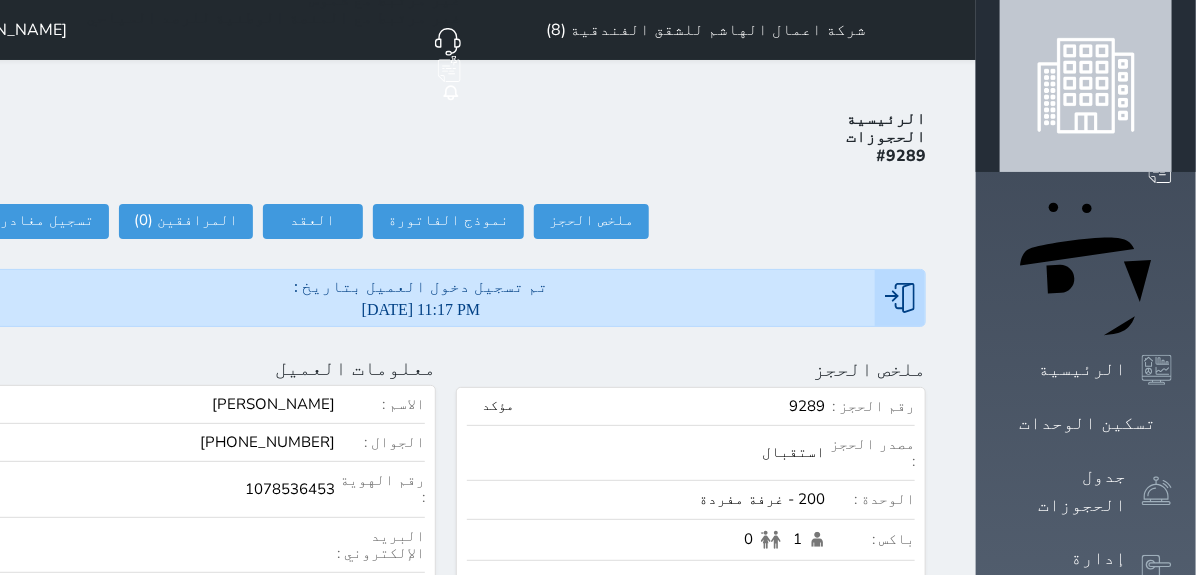 scroll, scrollTop: 205, scrollLeft: 0, axis: vertical 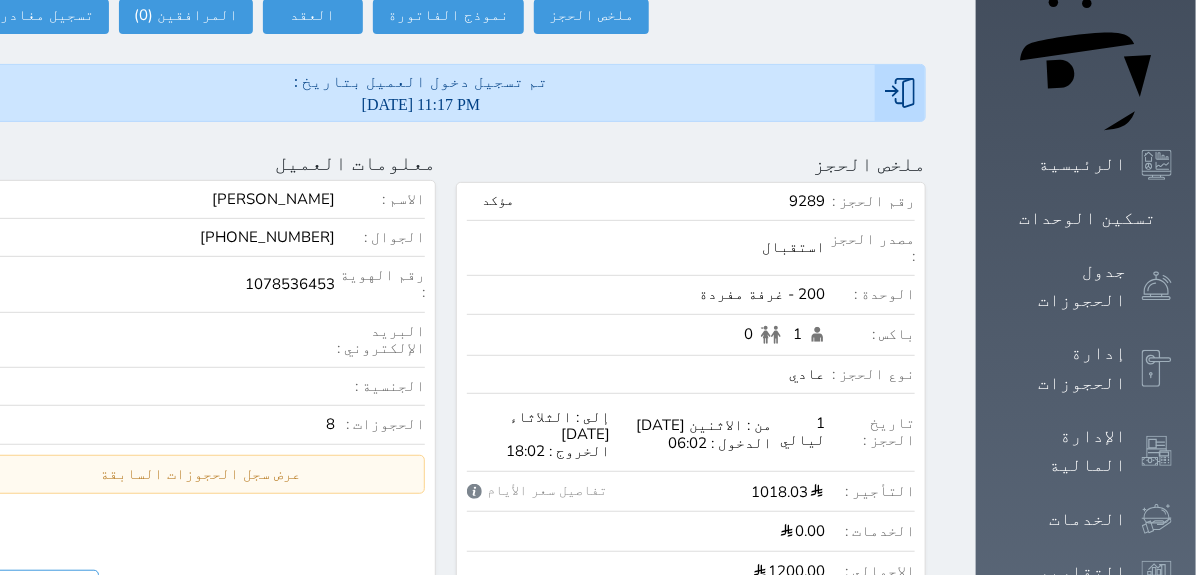 select 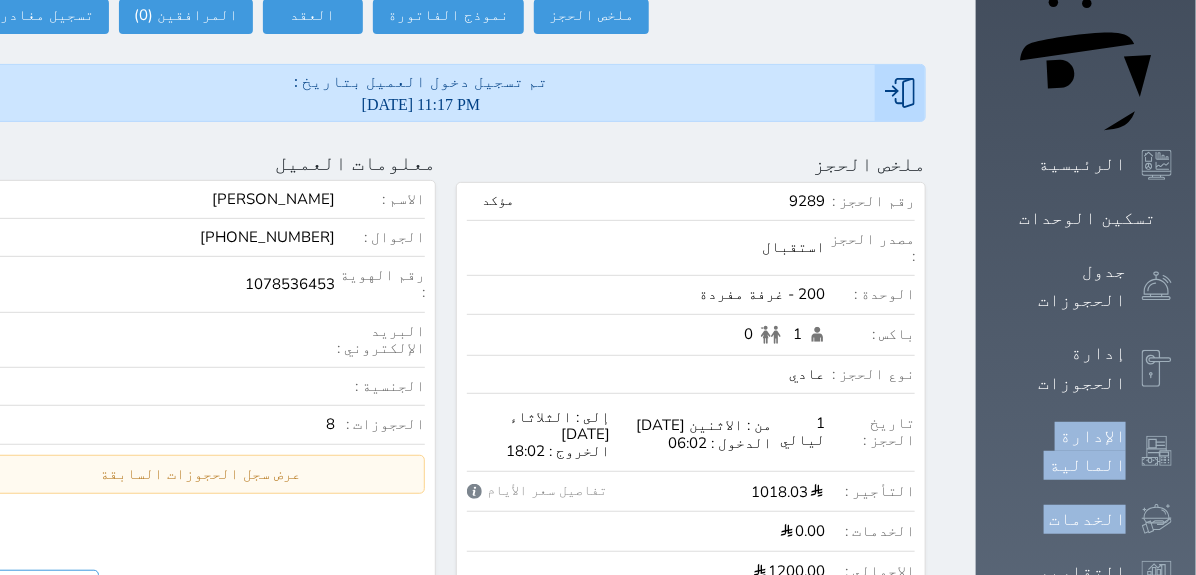 drag, startPoint x: 1193, startPoint y: 227, endPoint x: 1193, endPoint y: 279, distance: 52 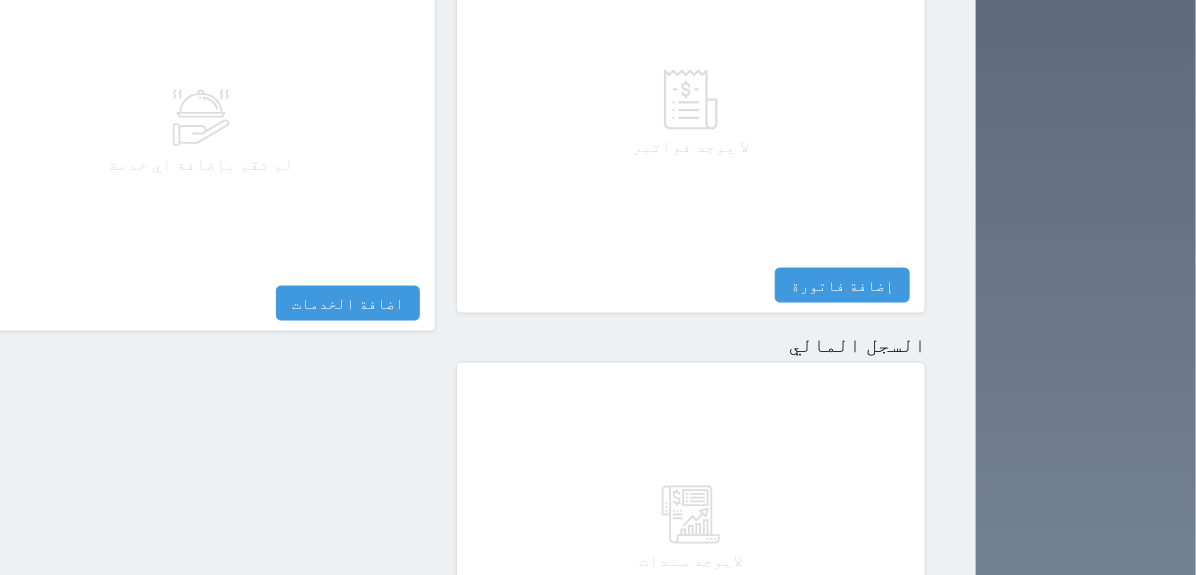 scroll, scrollTop: 1148, scrollLeft: 0, axis: vertical 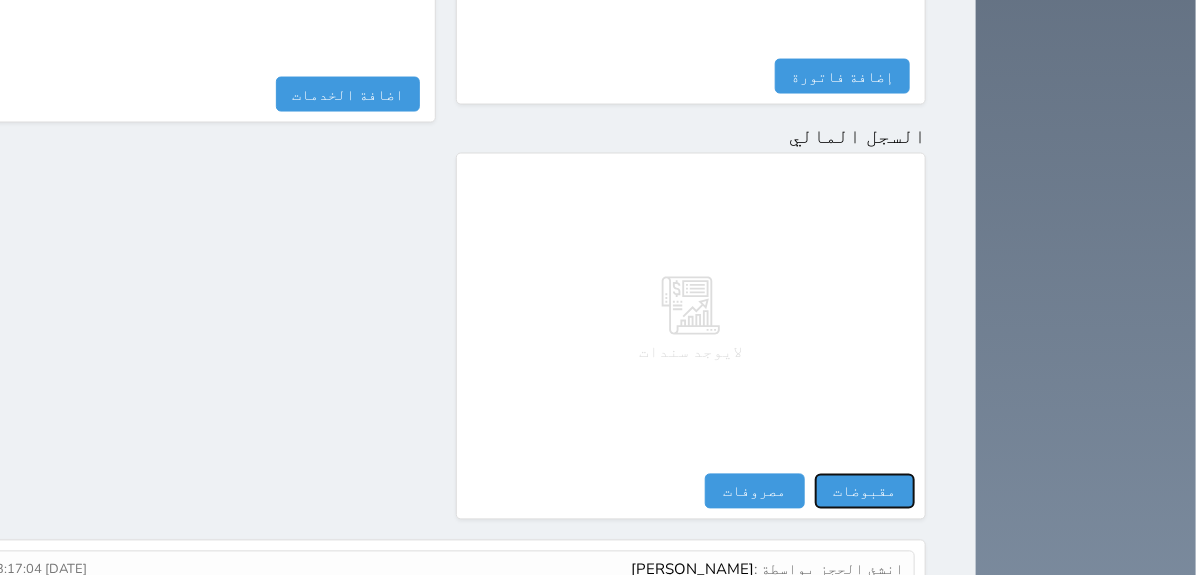 drag, startPoint x: 1031, startPoint y: 403, endPoint x: 1020, endPoint y: 405, distance: 11.18034 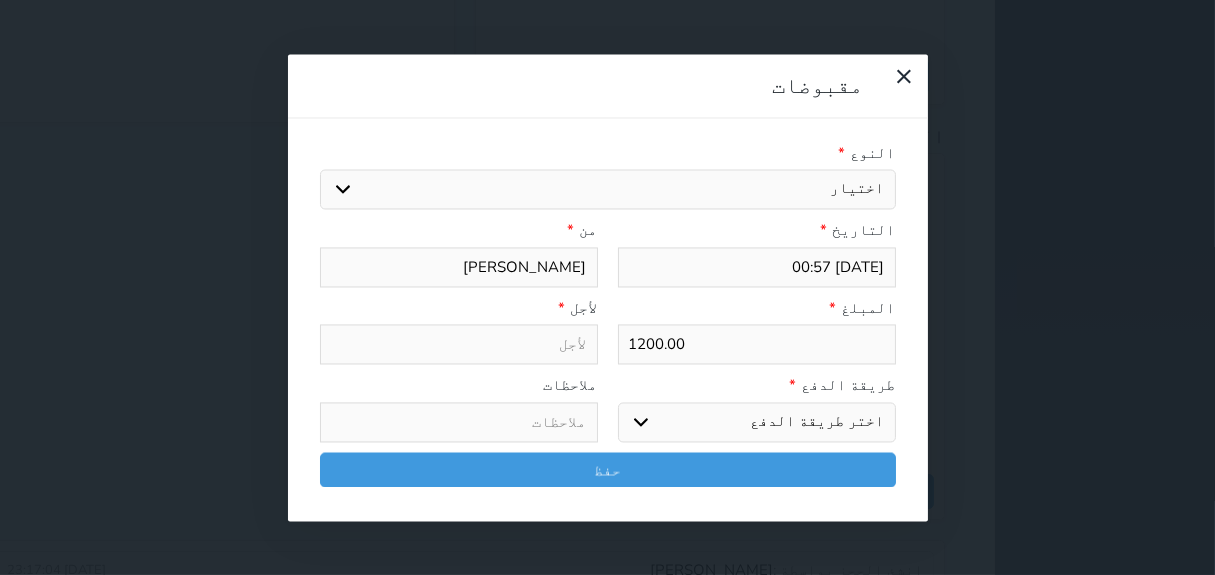 select 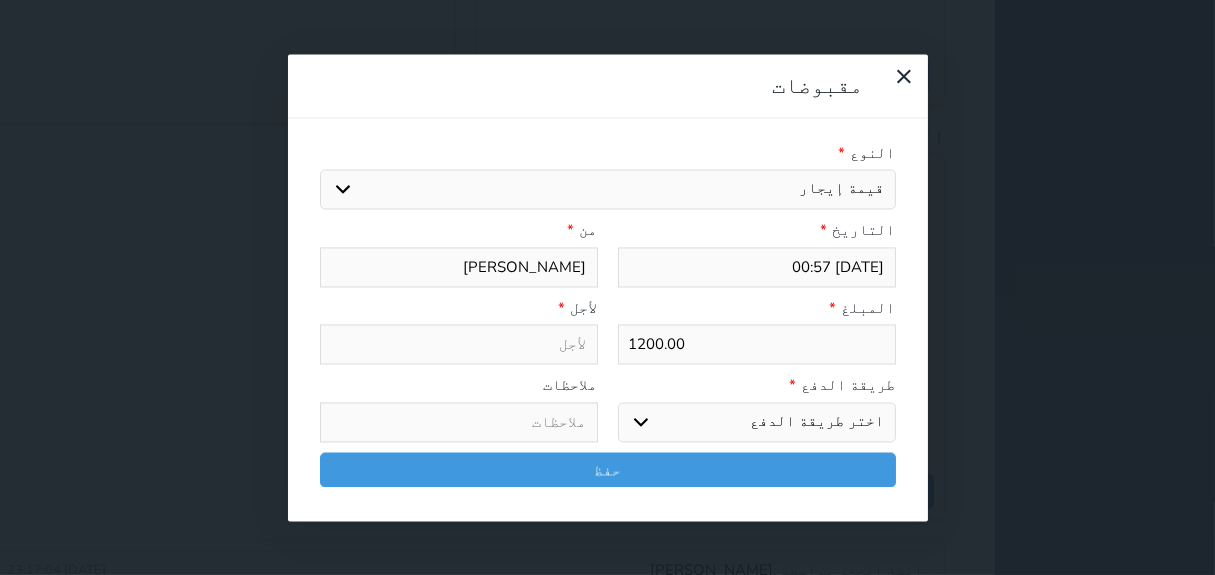 click on "اختيار   مقبوضات عامة قيمة إيجار فواتير تامين عربون لا ينطبق آخر مغسلة واي فاي - الإنترنت مواقف السيارات طعام الأغذية والمشروبات مشروبات المشروبات الباردة المشروبات الساخنة الإفطار غداء عشاء مخبز و كعك حمام سباحة الصالة الرياضية سبا و خدمات الجمال اختيار وإسقاط (خدمات النقل) ميني بار كابل - تلفزيون سرير إضافي تصفيف الشعر التسوق خدمات الجولات السياحية المنظمة خدمات الدليل السياحي" at bounding box center (608, 190) 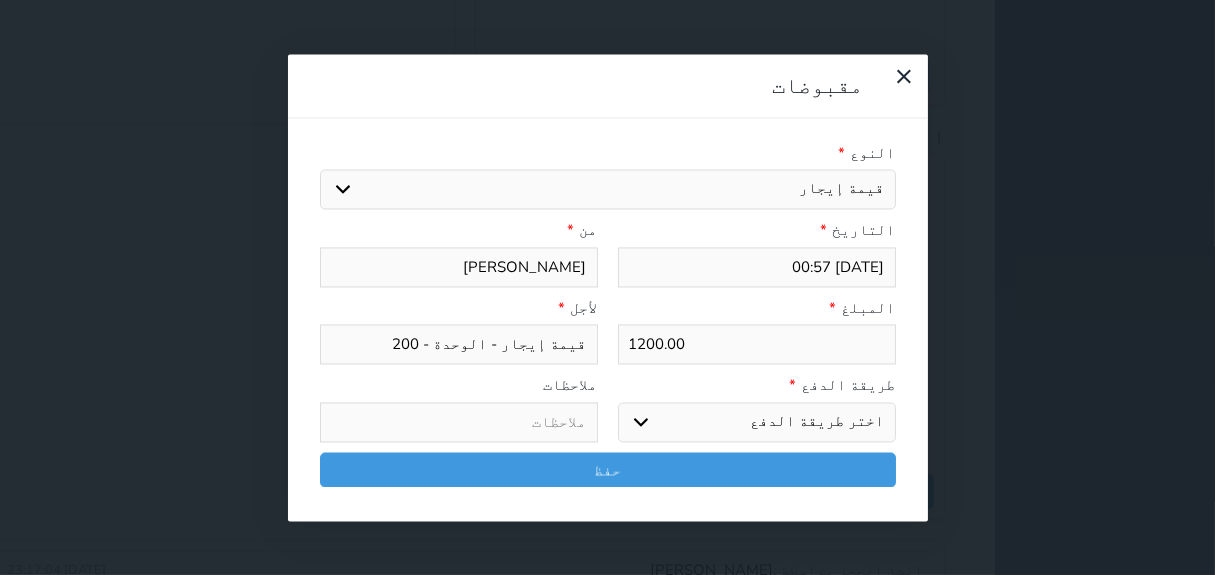 click on "اختر طريقة الدفع   دفع نقدى   تحويل بنكى   مدى   بطاقة ائتمان   آجل" at bounding box center [757, 422] 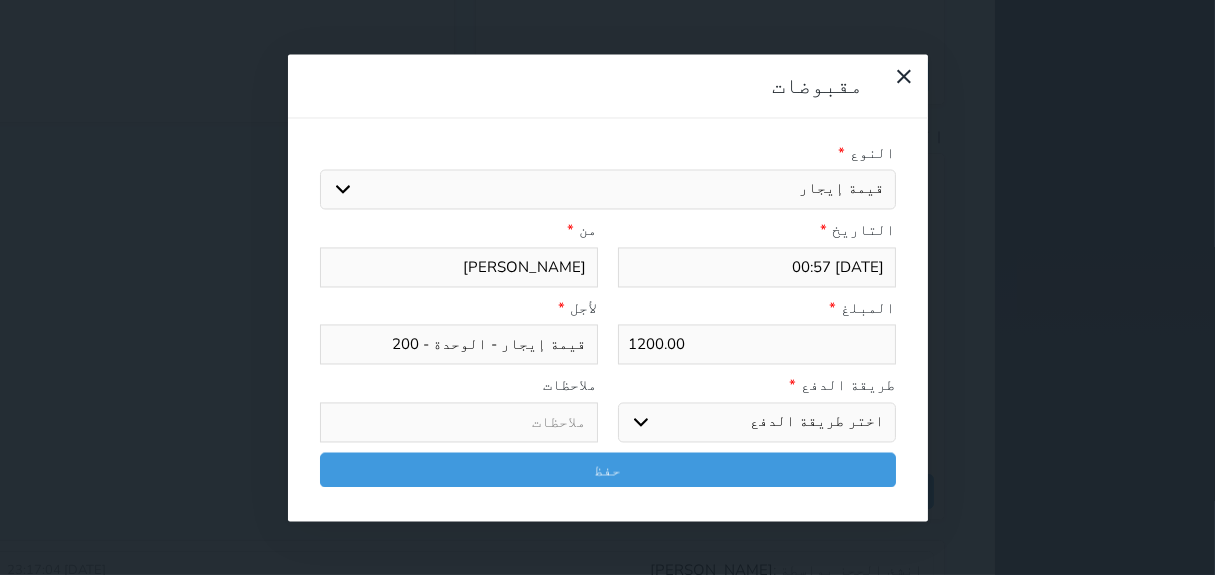 select on "mada" 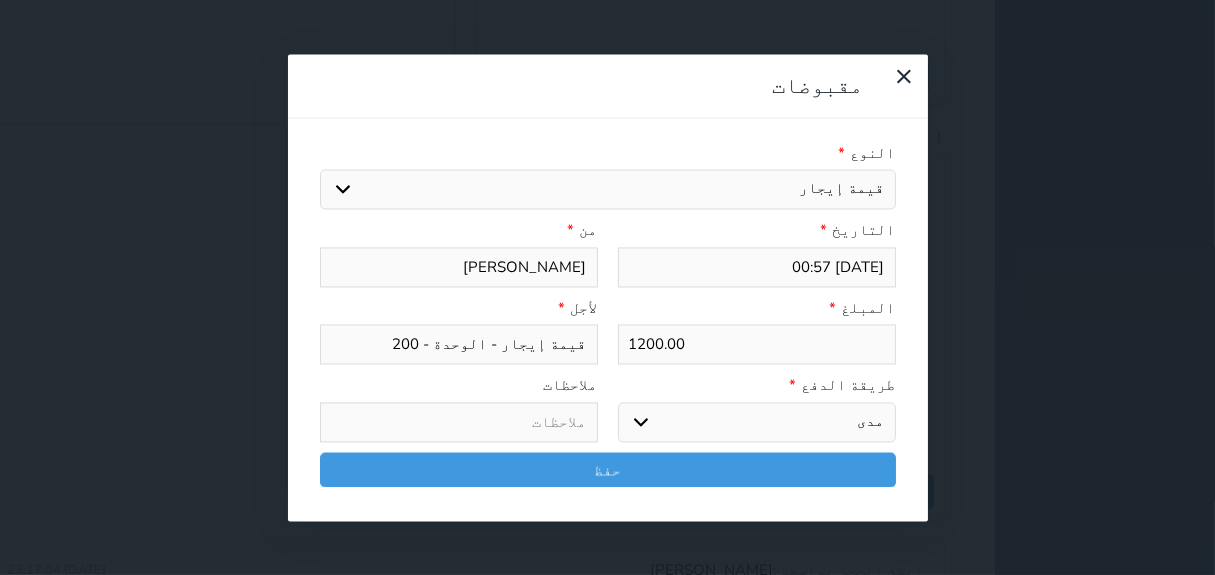 click on "اختر طريقة الدفع   دفع نقدى   تحويل بنكى   مدى   بطاقة ائتمان   آجل" at bounding box center [757, 422] 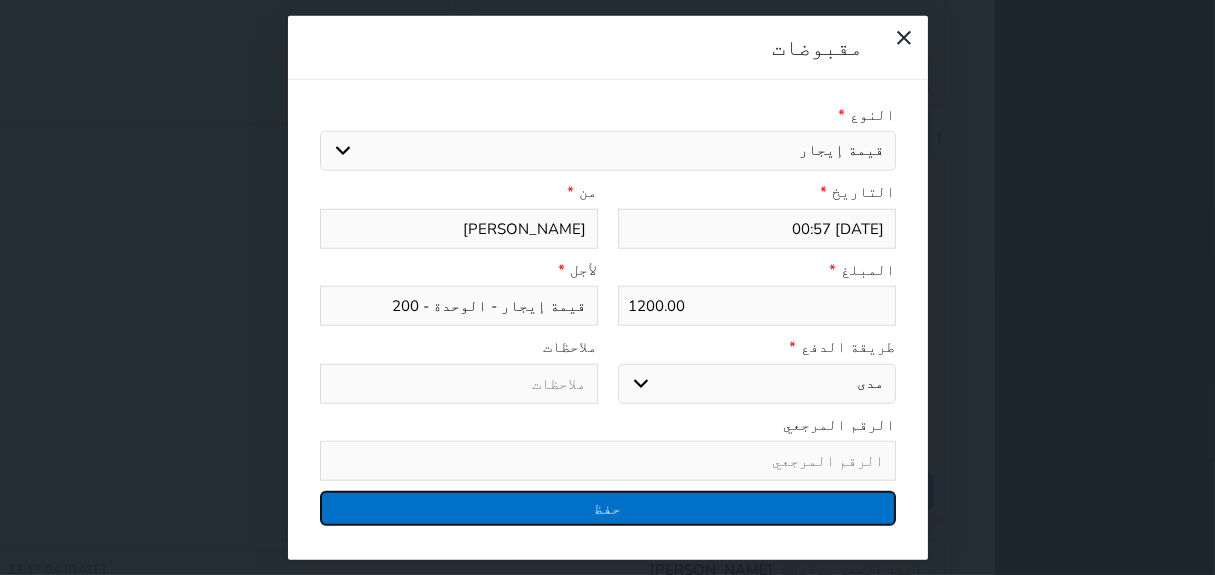 click on "حفظ" at bounding box center (608, 508) 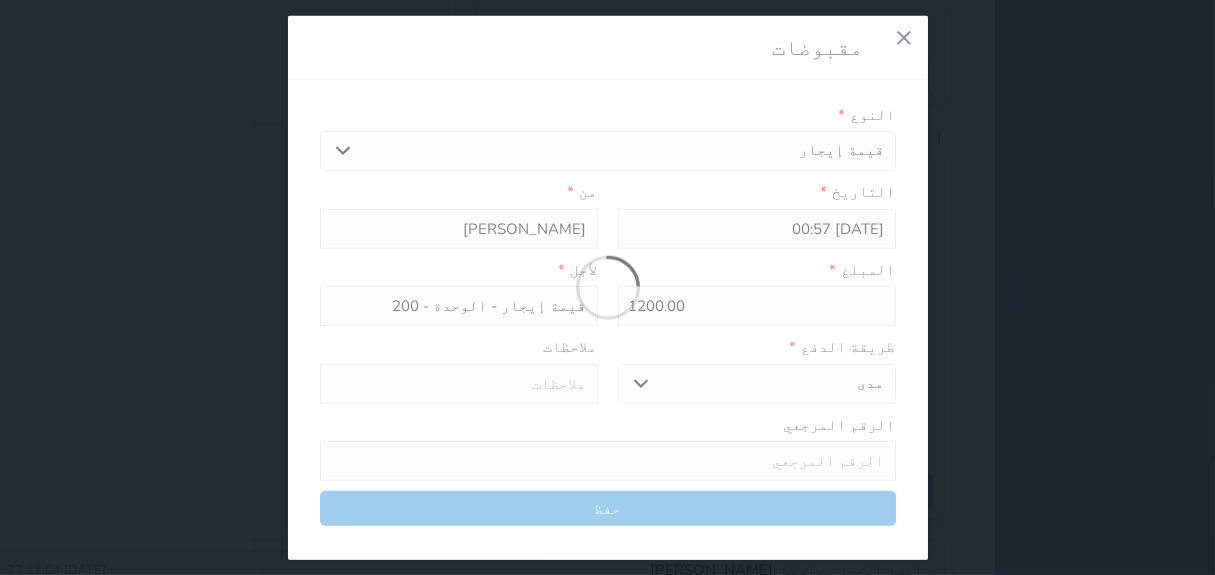 select 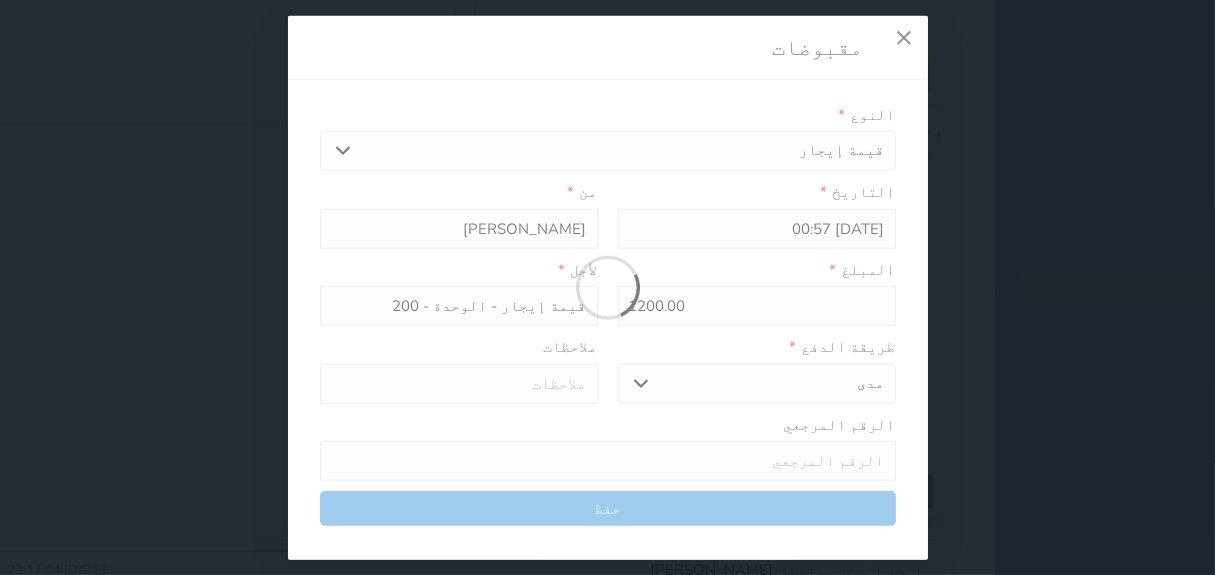 type 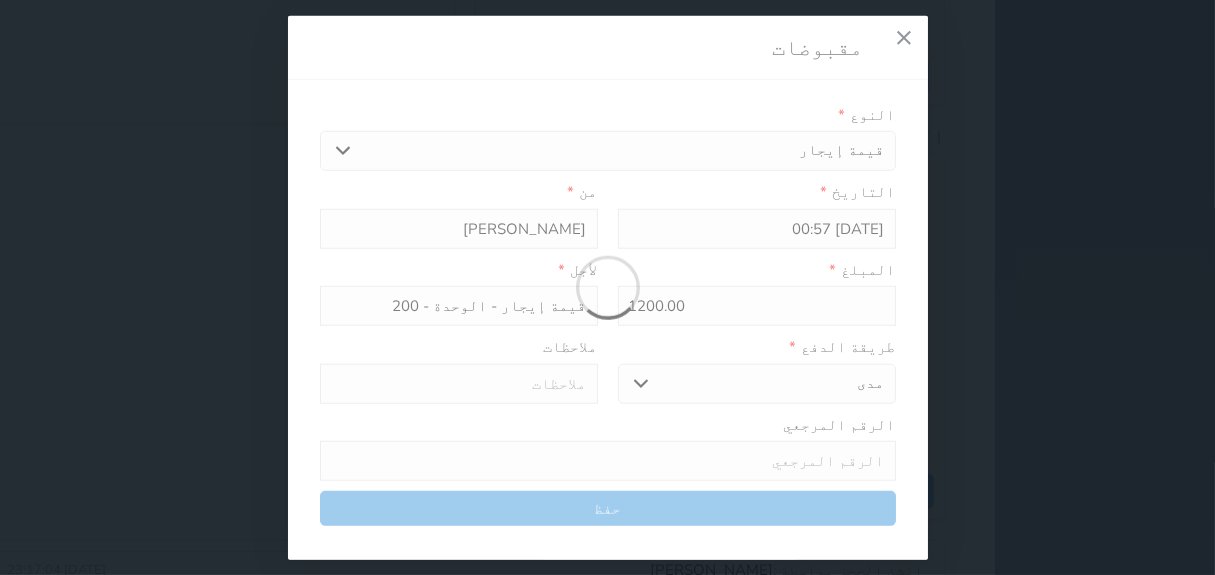 type on "0" 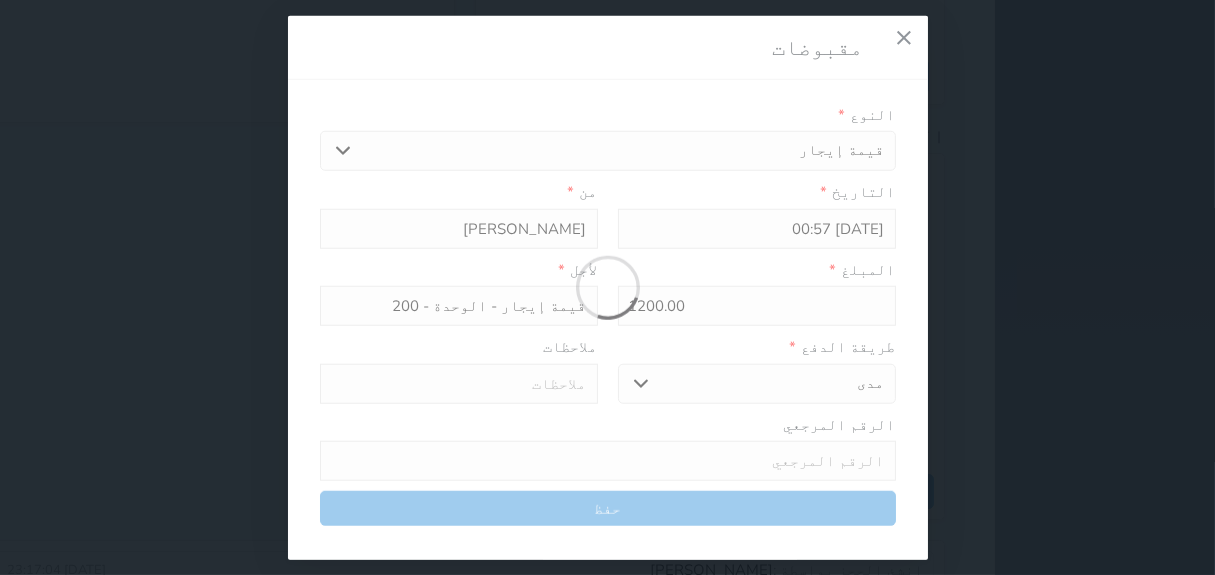 select 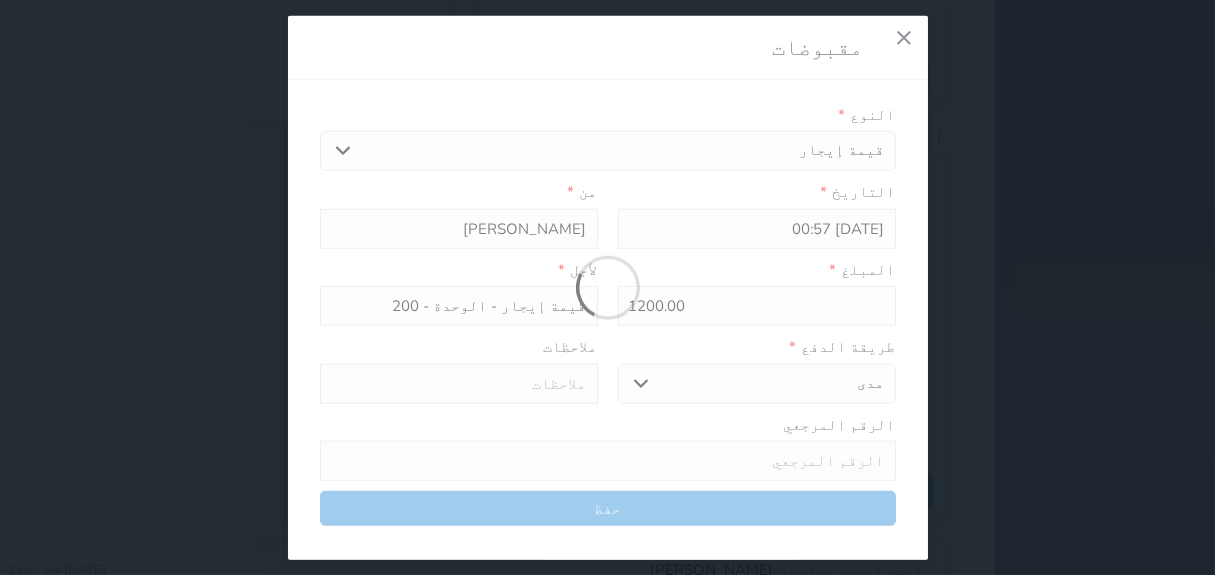 type on "0" 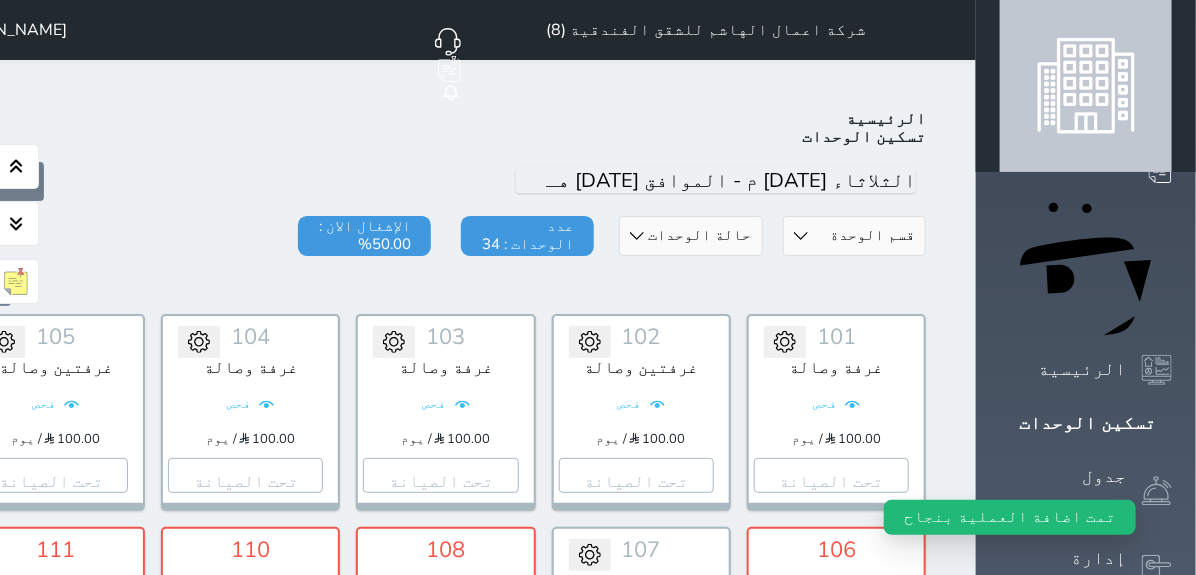 scroll, scrollTop: 77, scrollLeft: 0, axis: vertical 